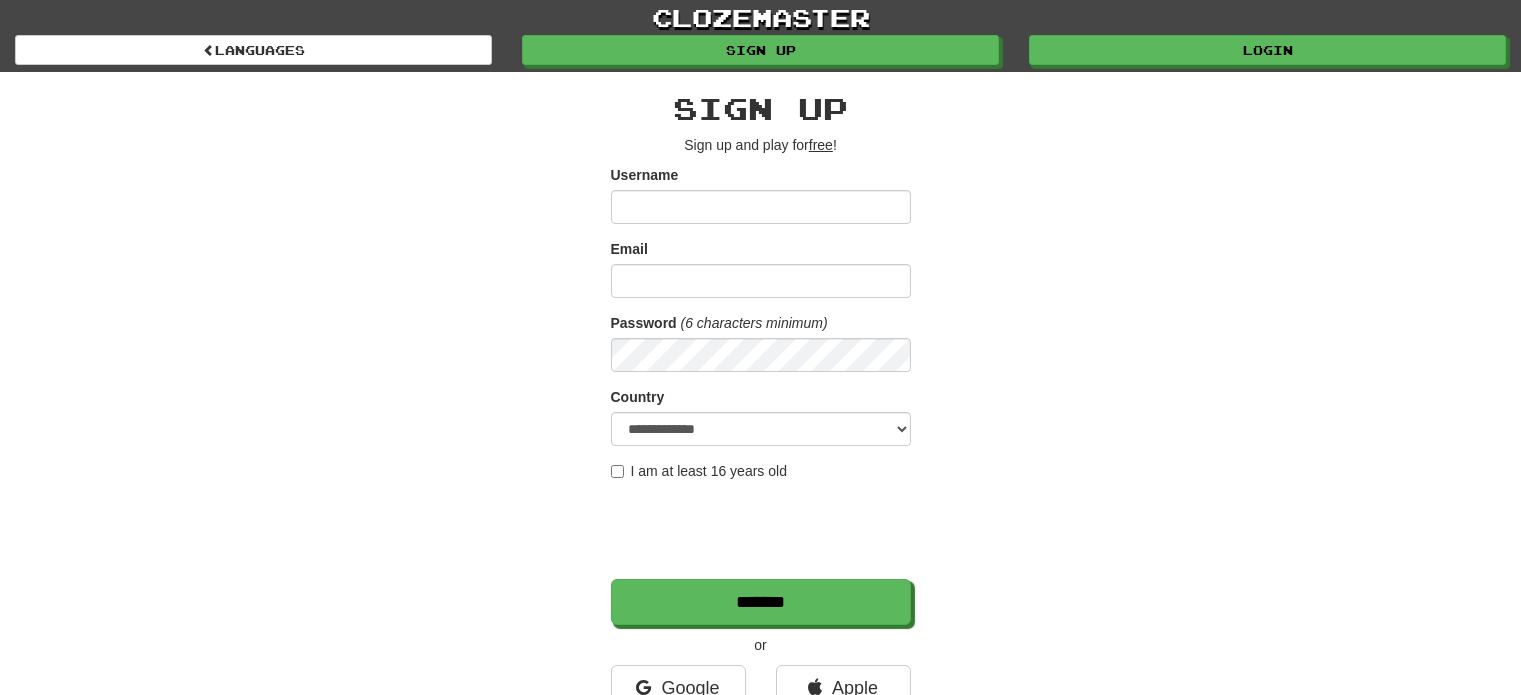 scroll, scrollTop: 0, scrollLeft: 0, axis: both 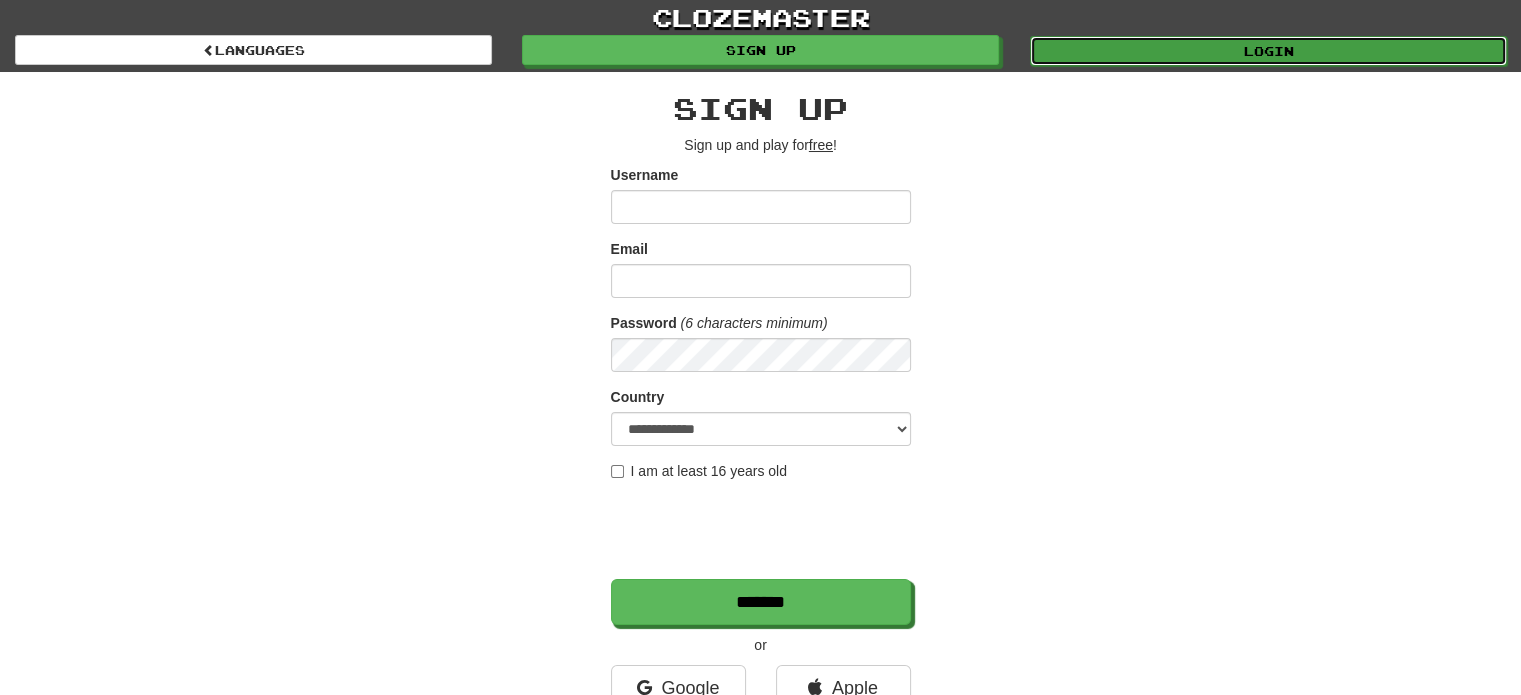 click on "Login" at bounding box center [1268, 51] 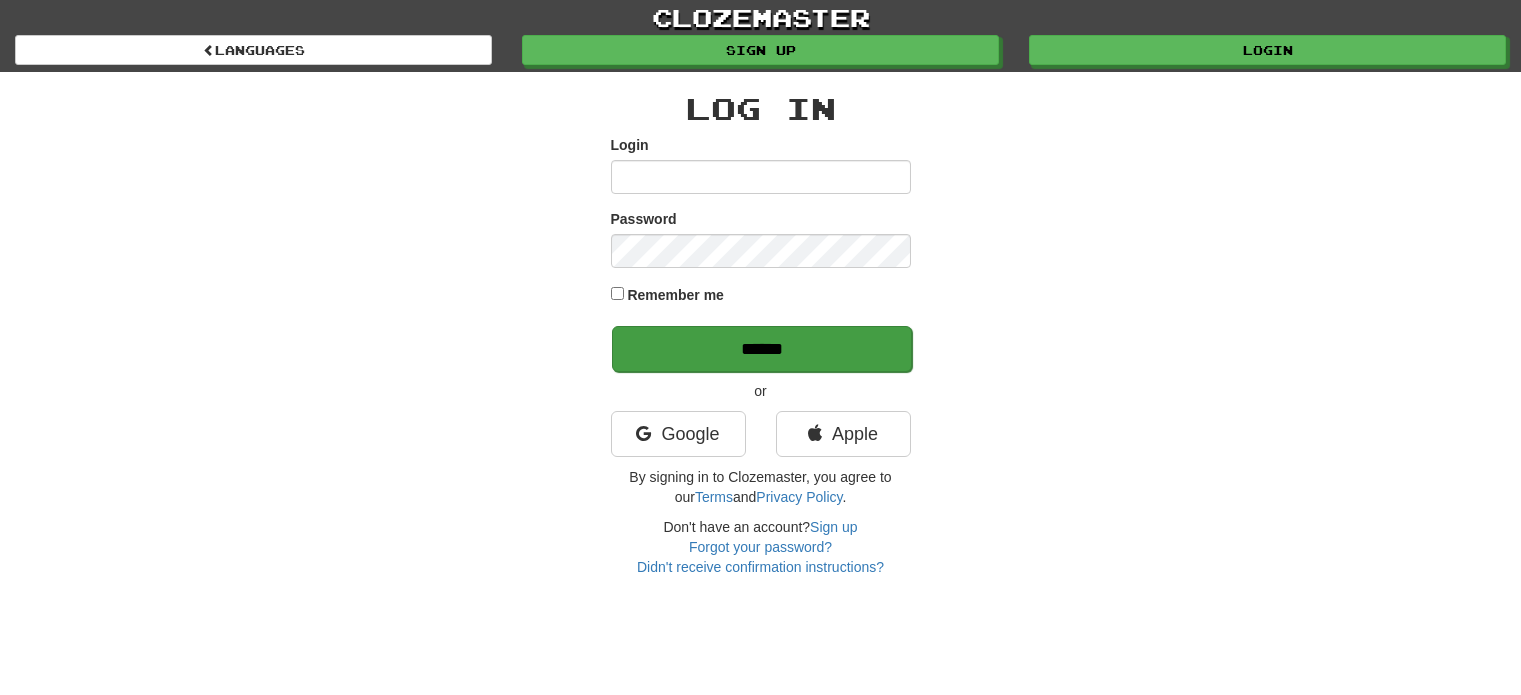 scroll, scrollTop: 0, scrollLeft: 0, axis: both 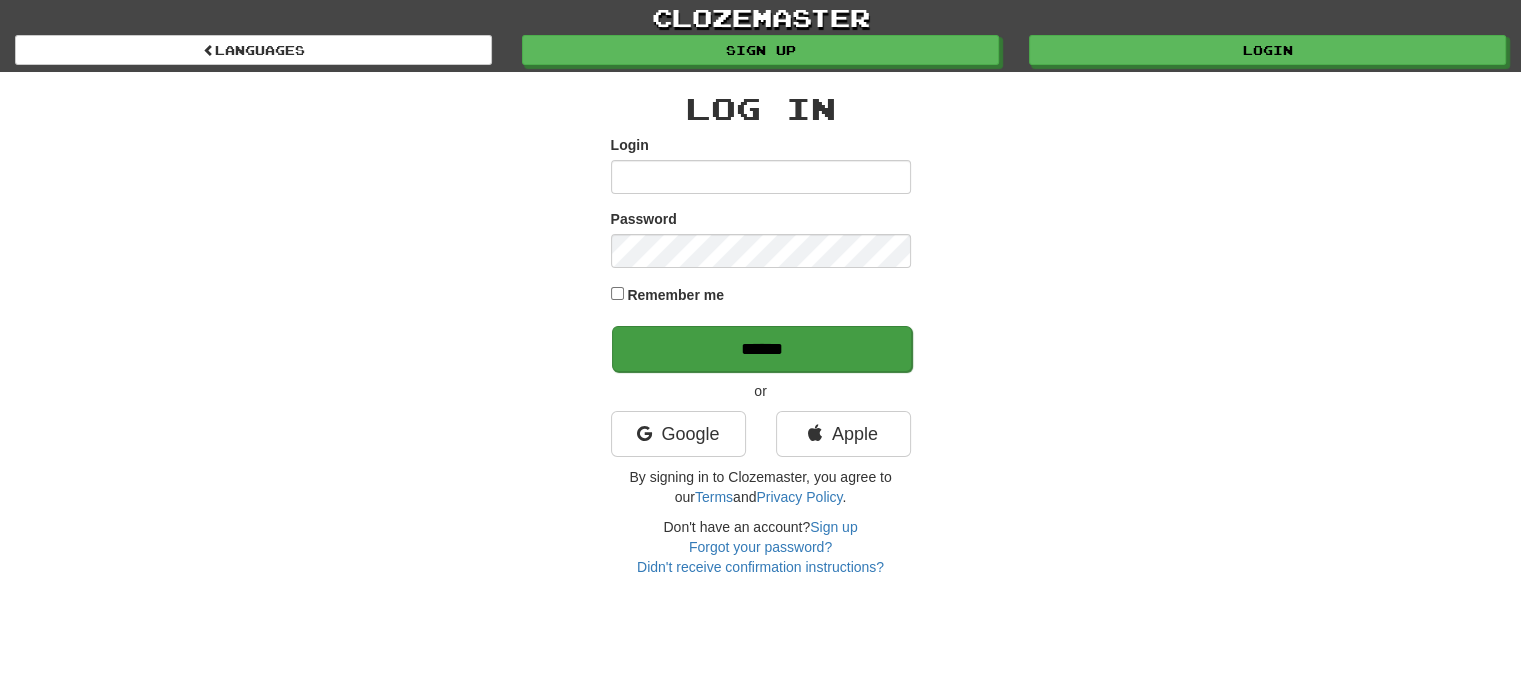 type on "**********" 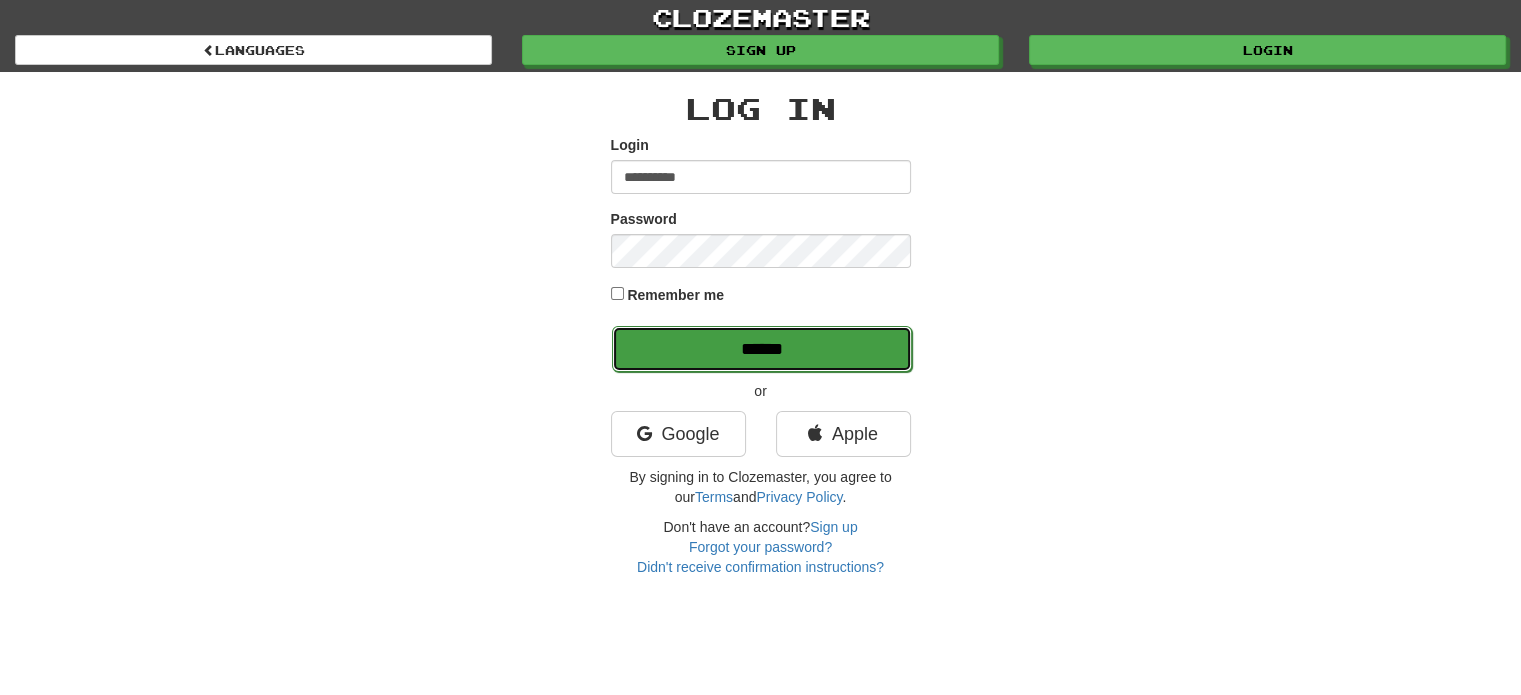click on "******" at bounding box center (762, 349) 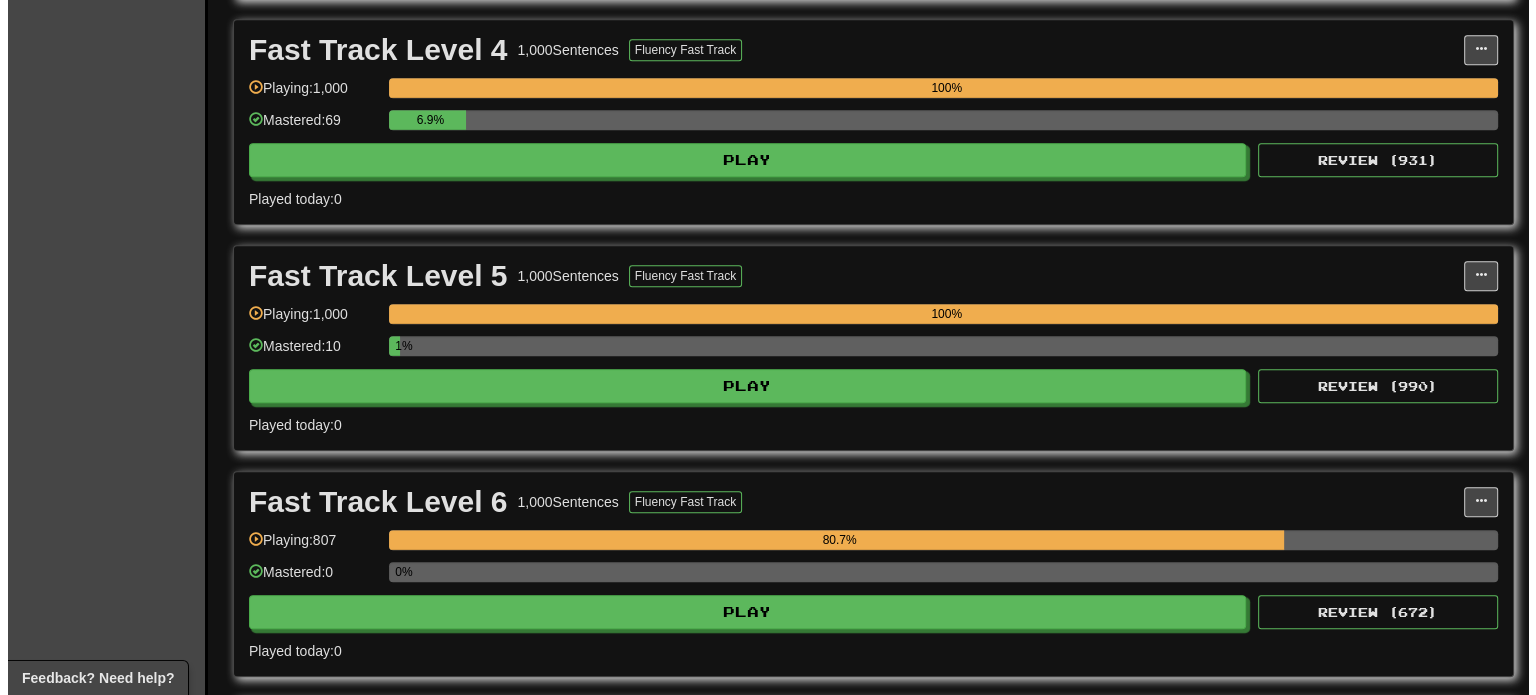 scroll, scrollTop: 1458, scrollLeft: 0, axis: vertical 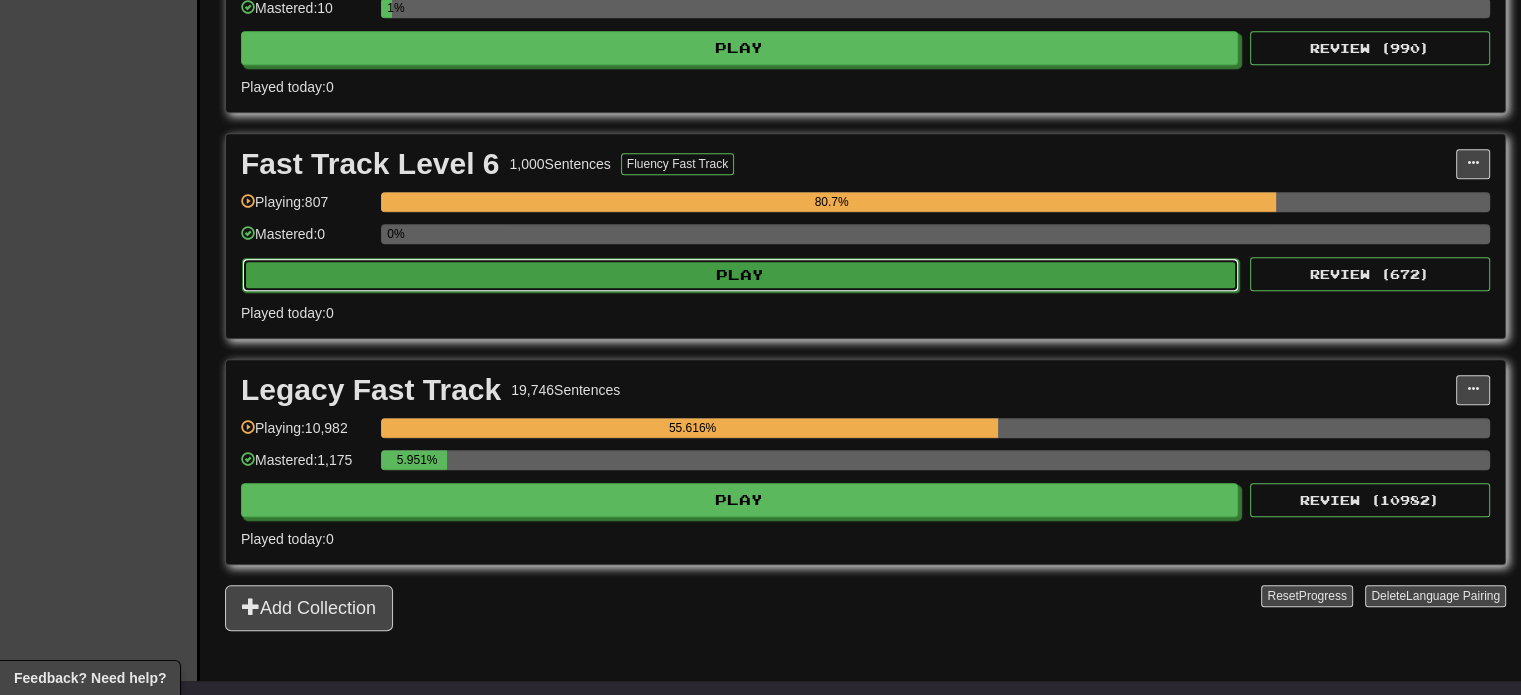 click on "Play" at bounding box center (740, 275) 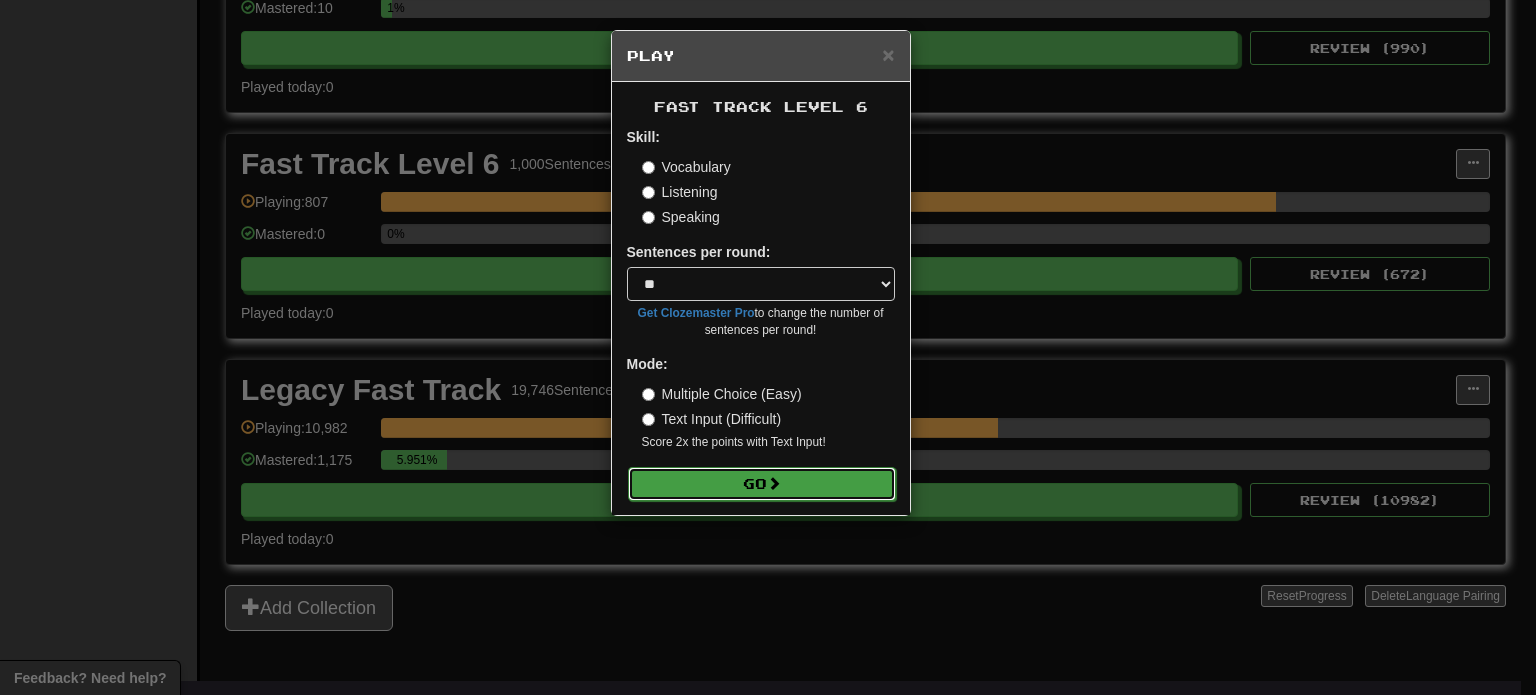 click on "Go" at bounding box center [762, 484] 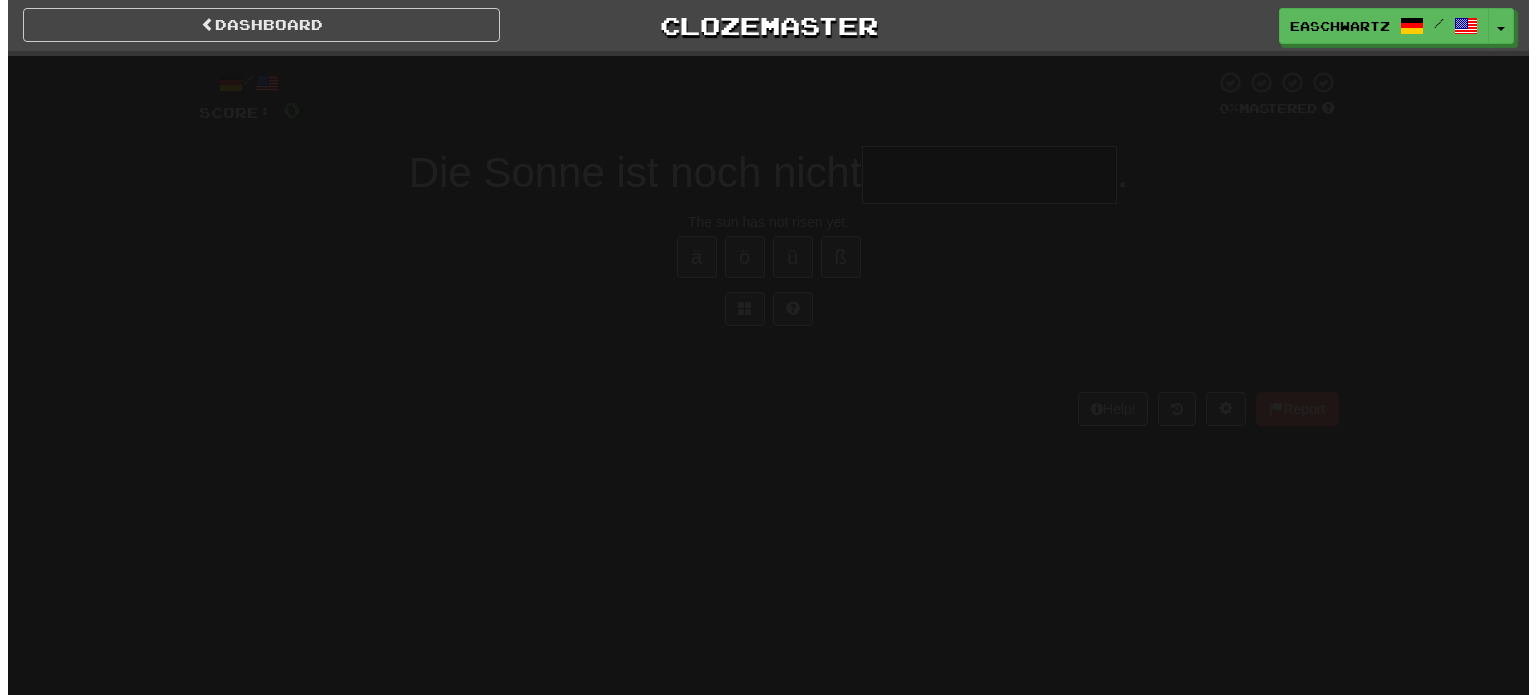 scroll, scrollTop: 0, scrollLeft: 0, axis: both 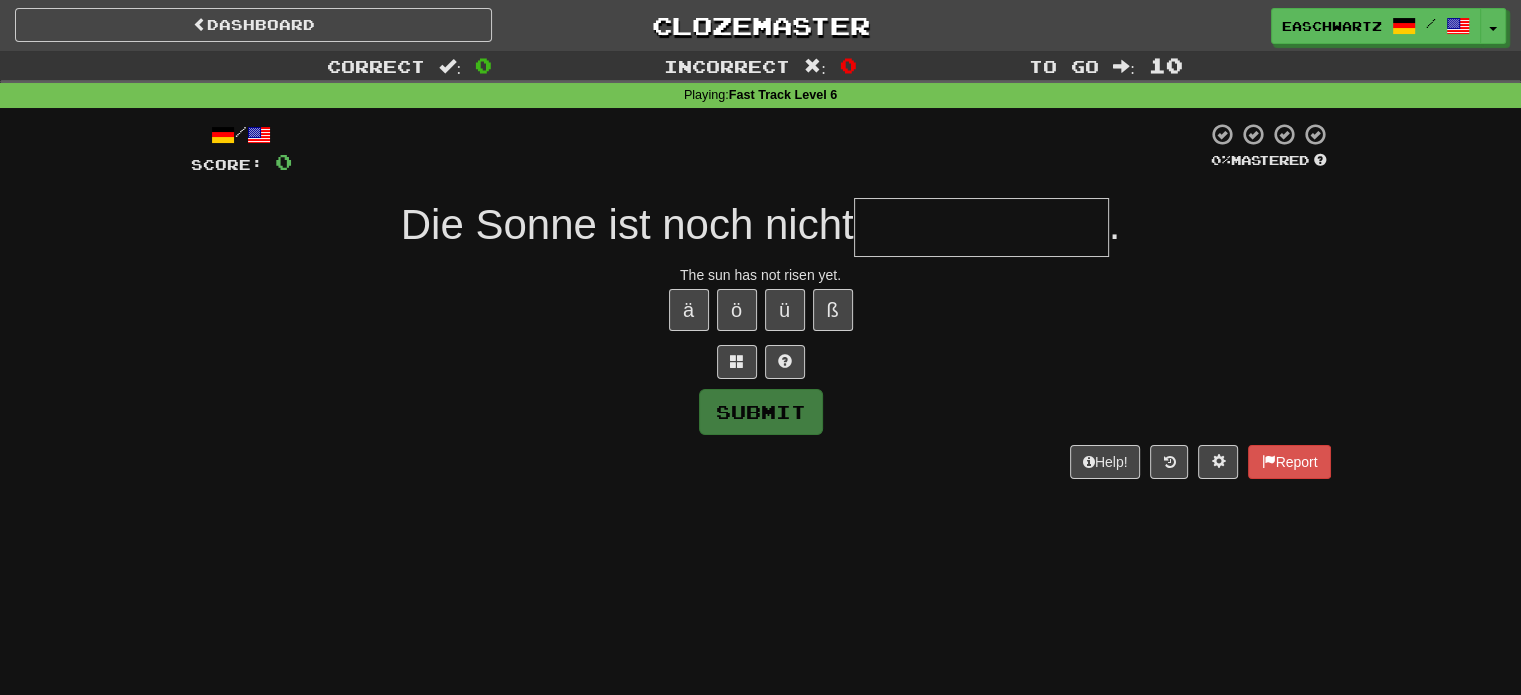 click at bounding box center [981, 227] 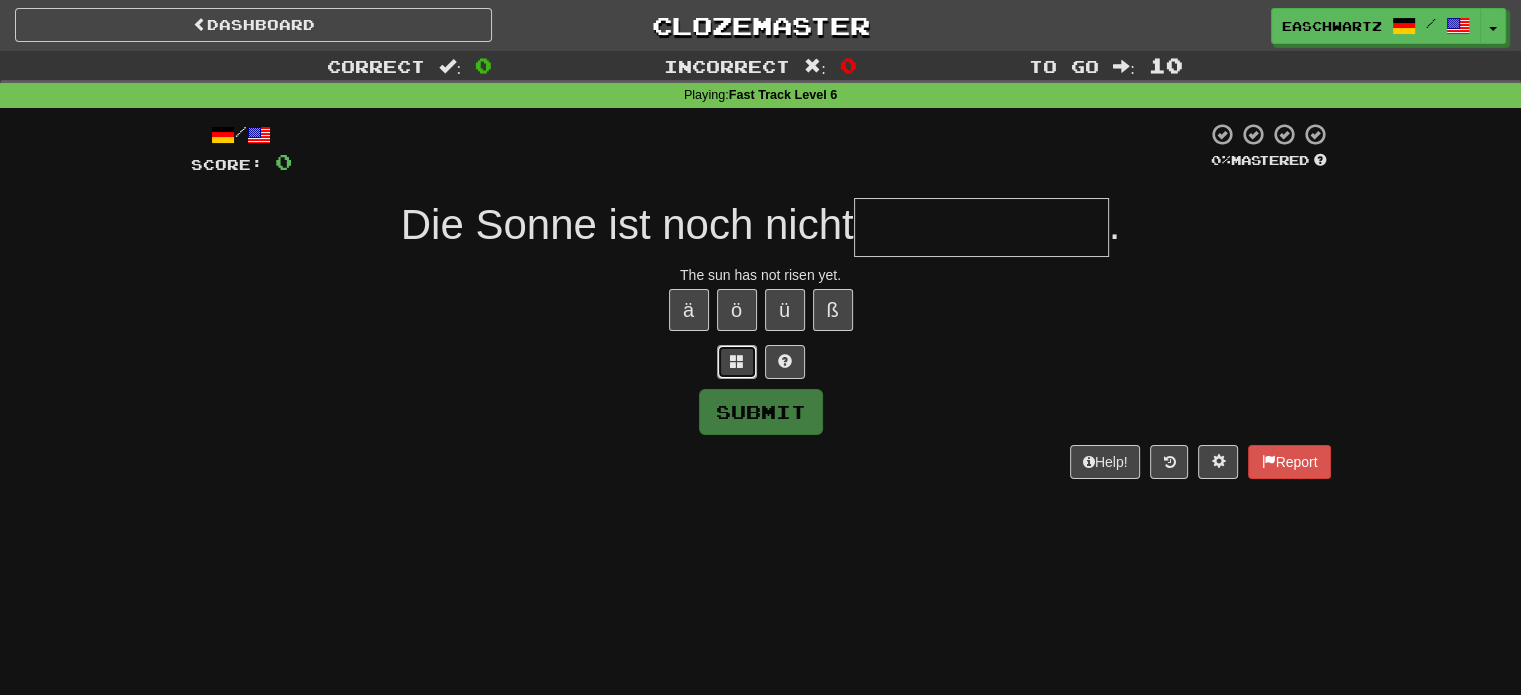 click at bounding box center (737, 362) 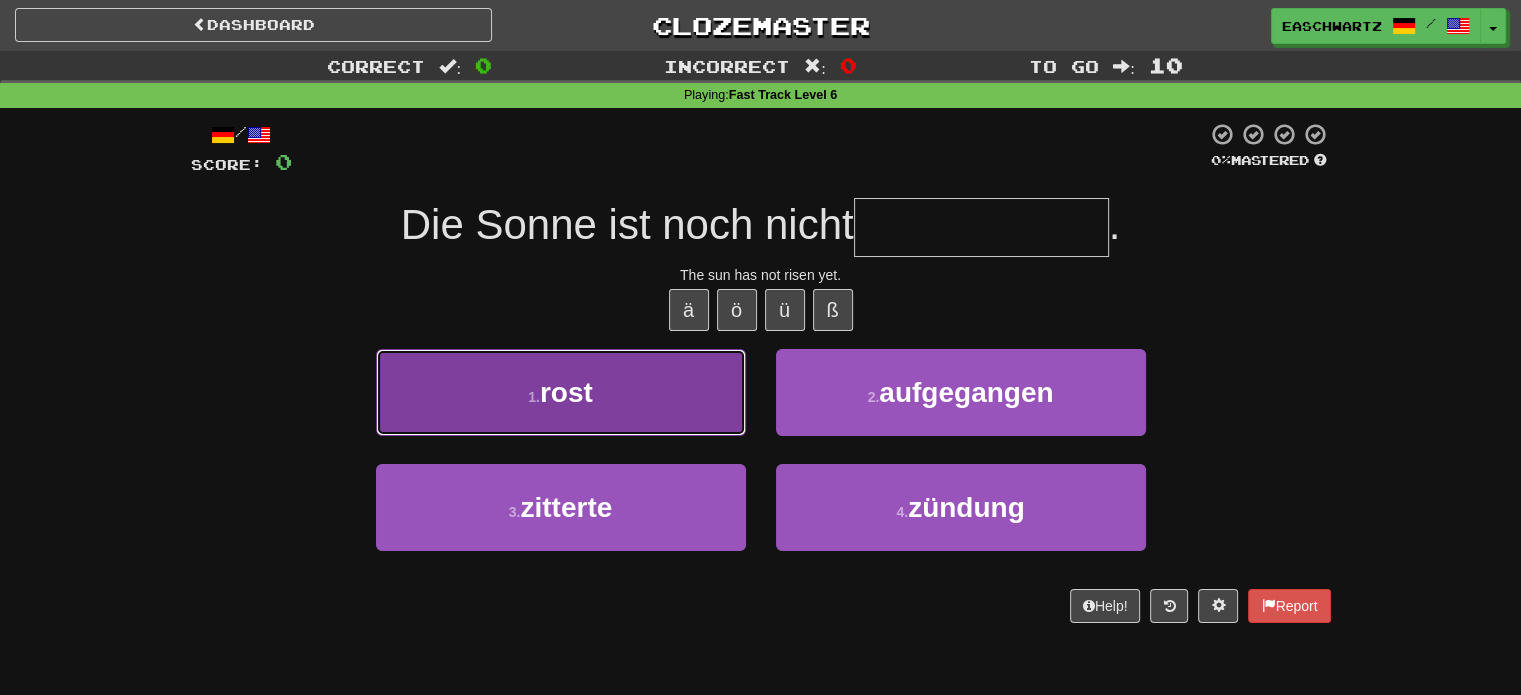 click on "1 .  rost" at bounding box center (561, 392) 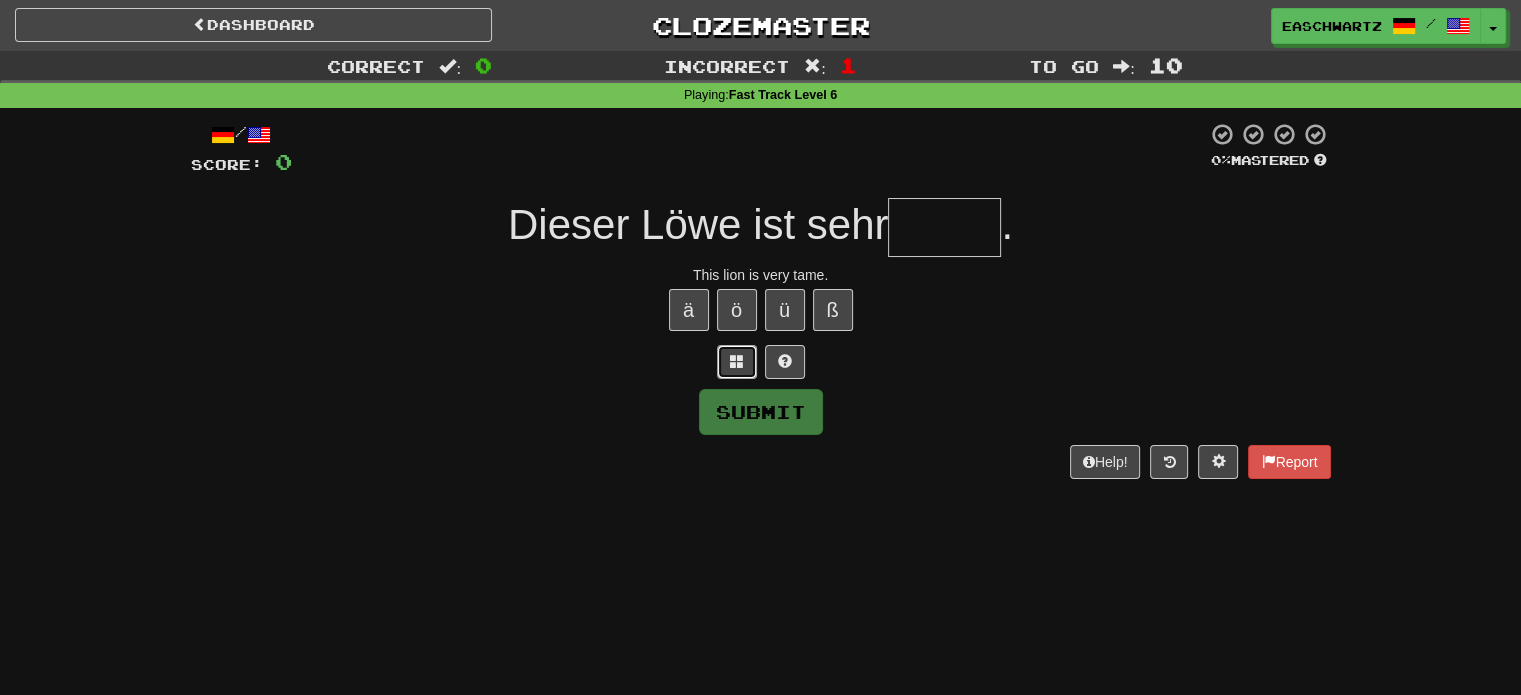 click at bounding box center (737, 362) 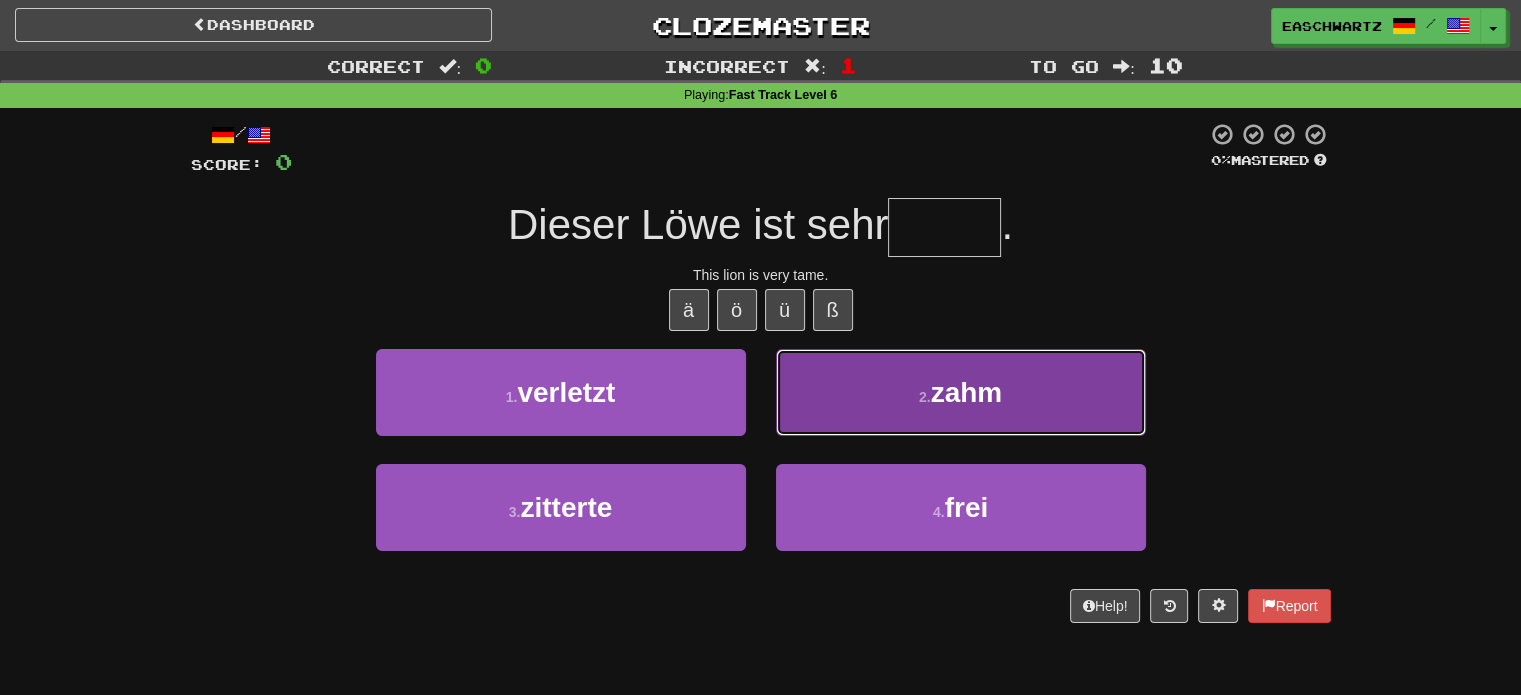 click on "2 .  zahm" at bounding box center (961, 392) 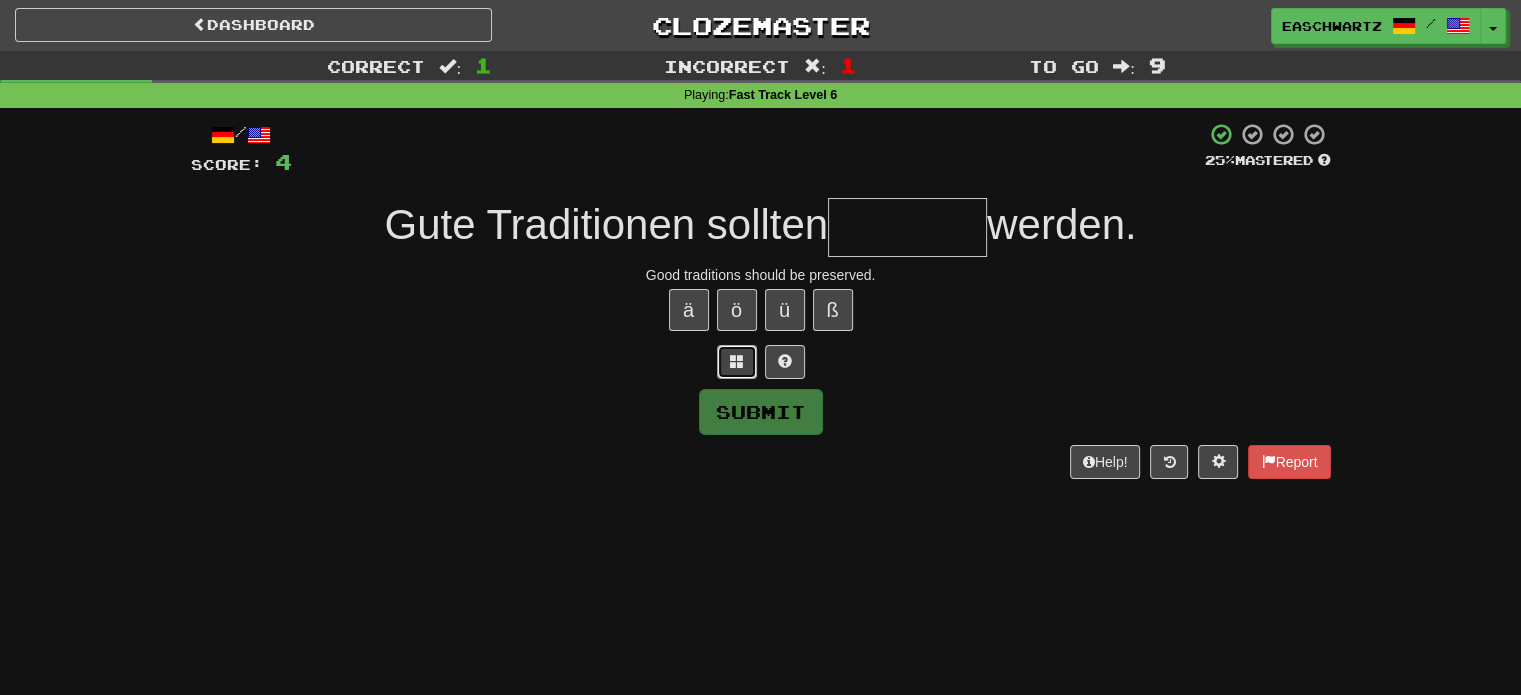 click at bounding box center (737, 361) 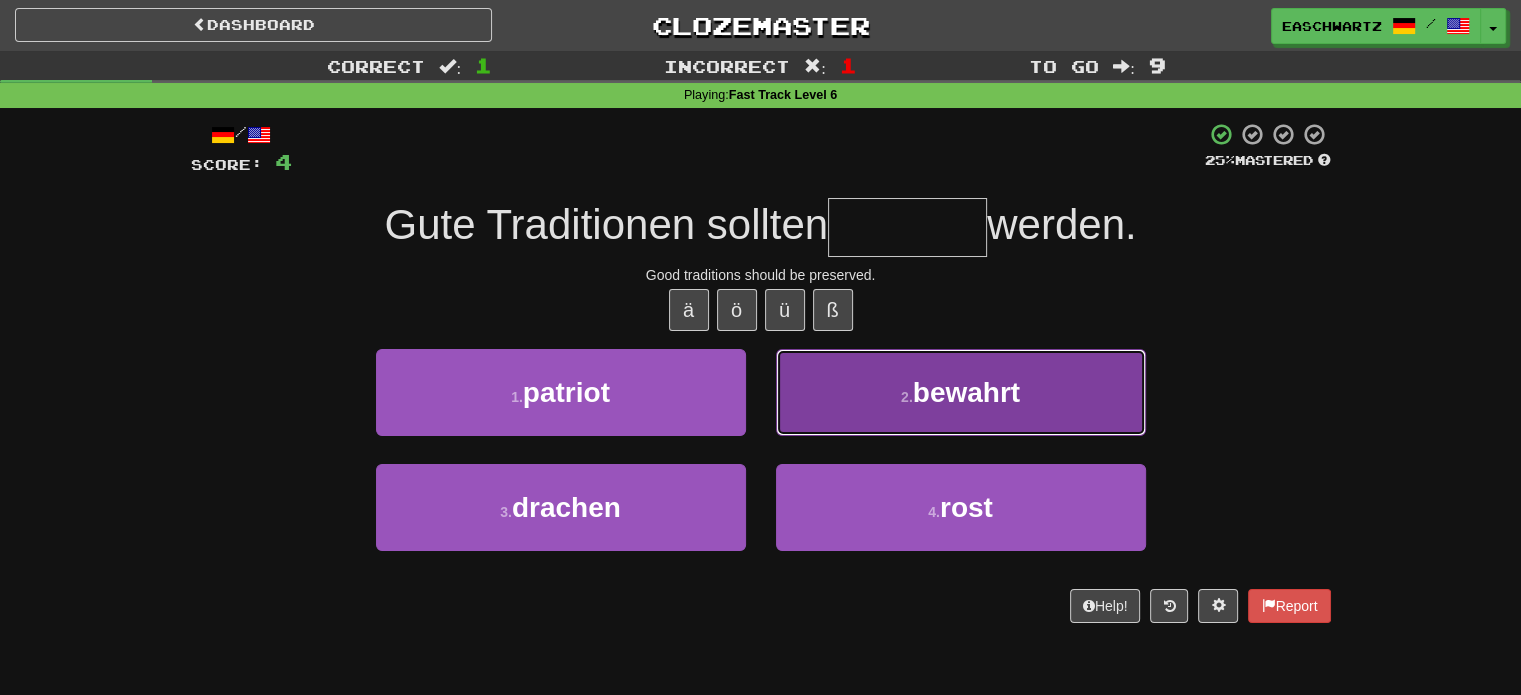 click on "2 .  bewahrt" at bounding box center [961, 392] 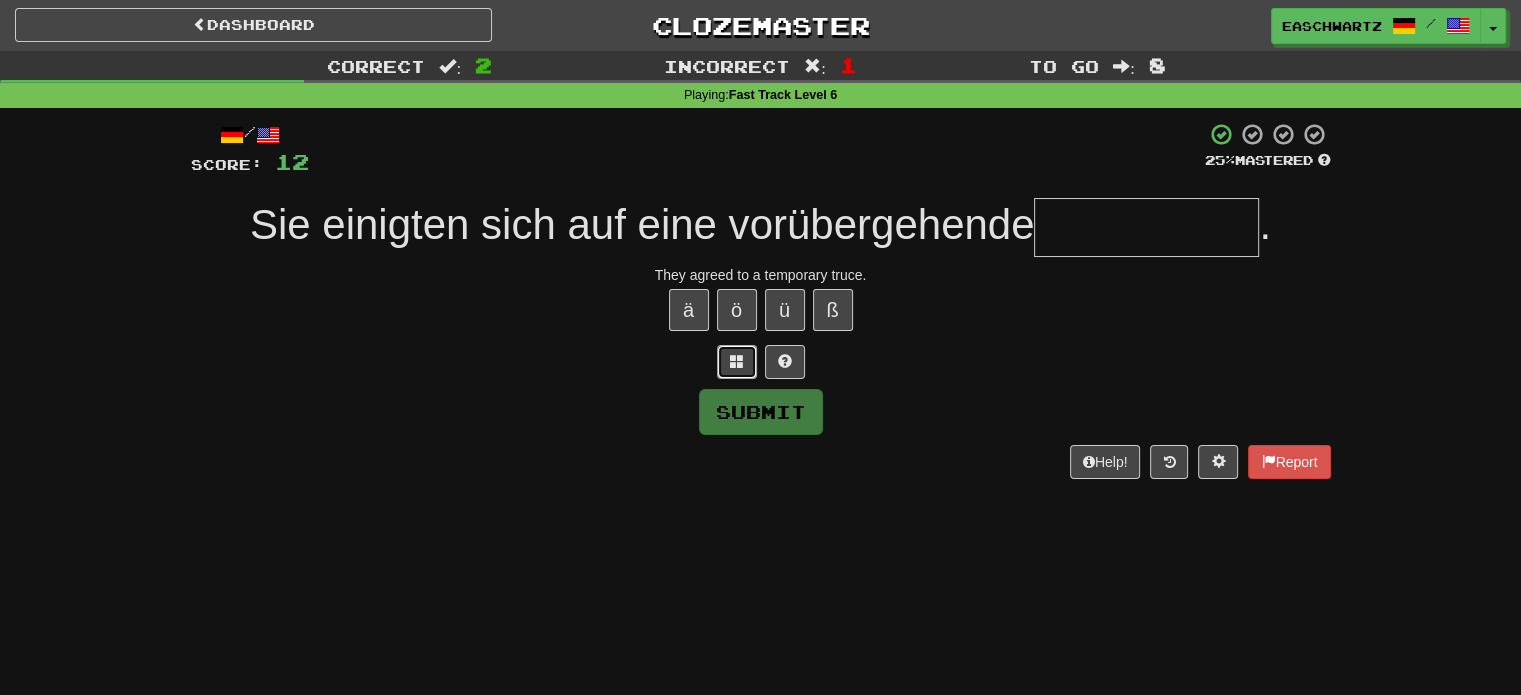 click at bounding box center [737, 362] 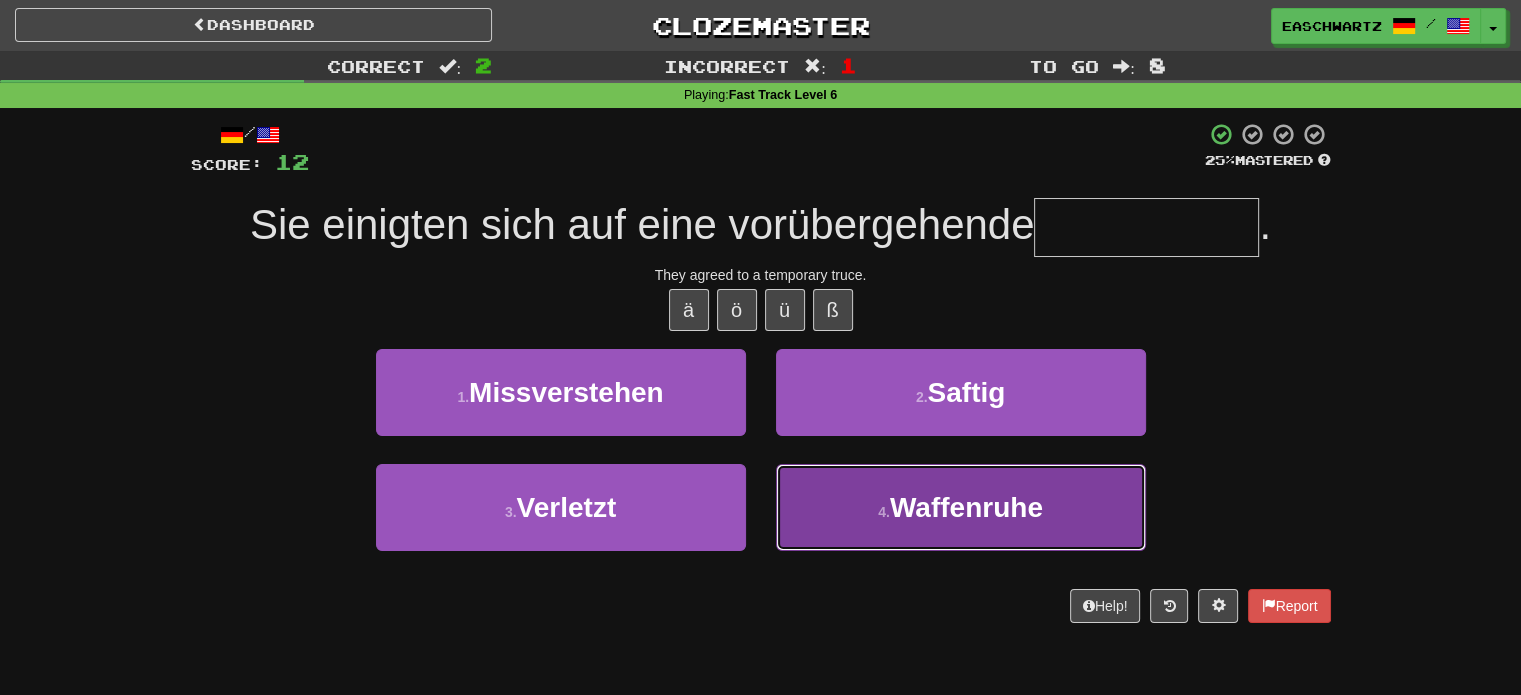 click on "4 .  Waffenruhe" at bounding box center [961, 507] 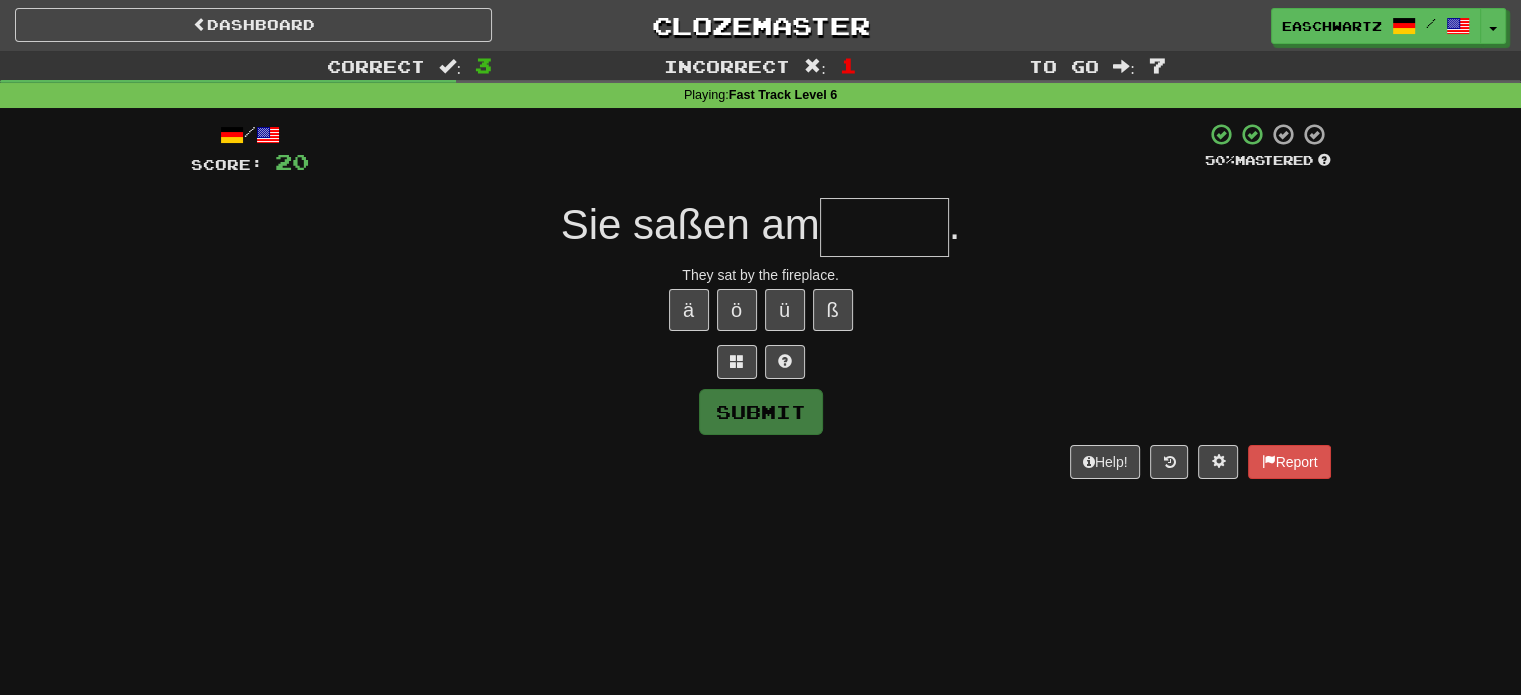 click at bounding box center [761, 362] 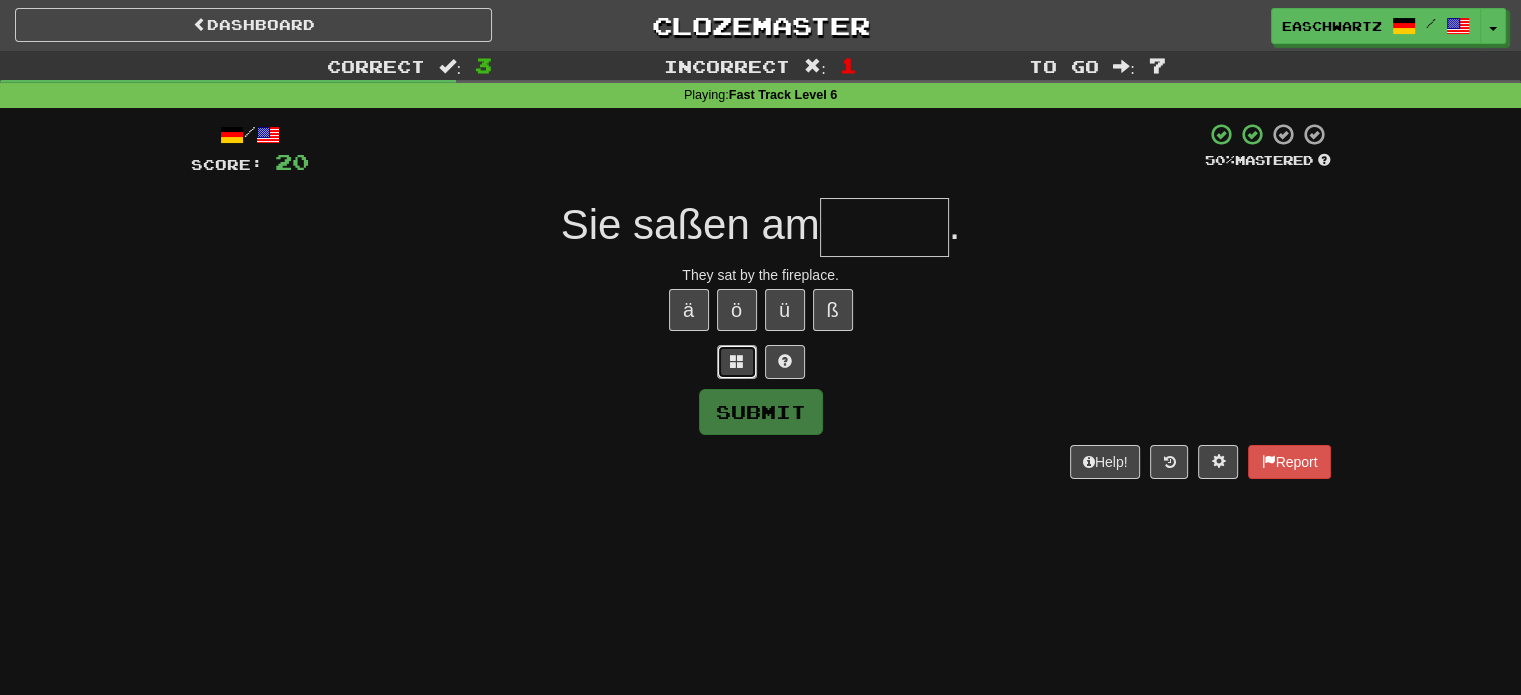 click at bounding box center [737, 362] 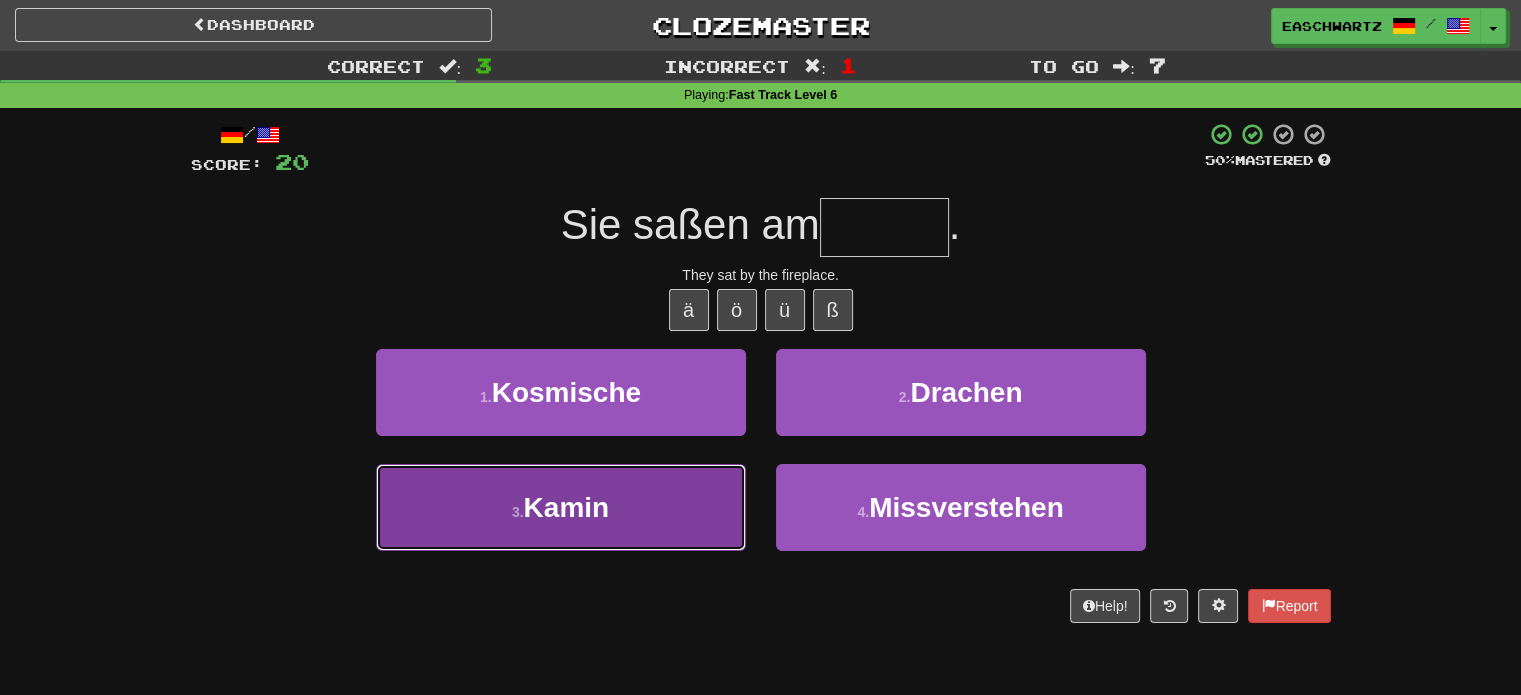 click on "3 .  Kamin" at bounding box center [561, 507] 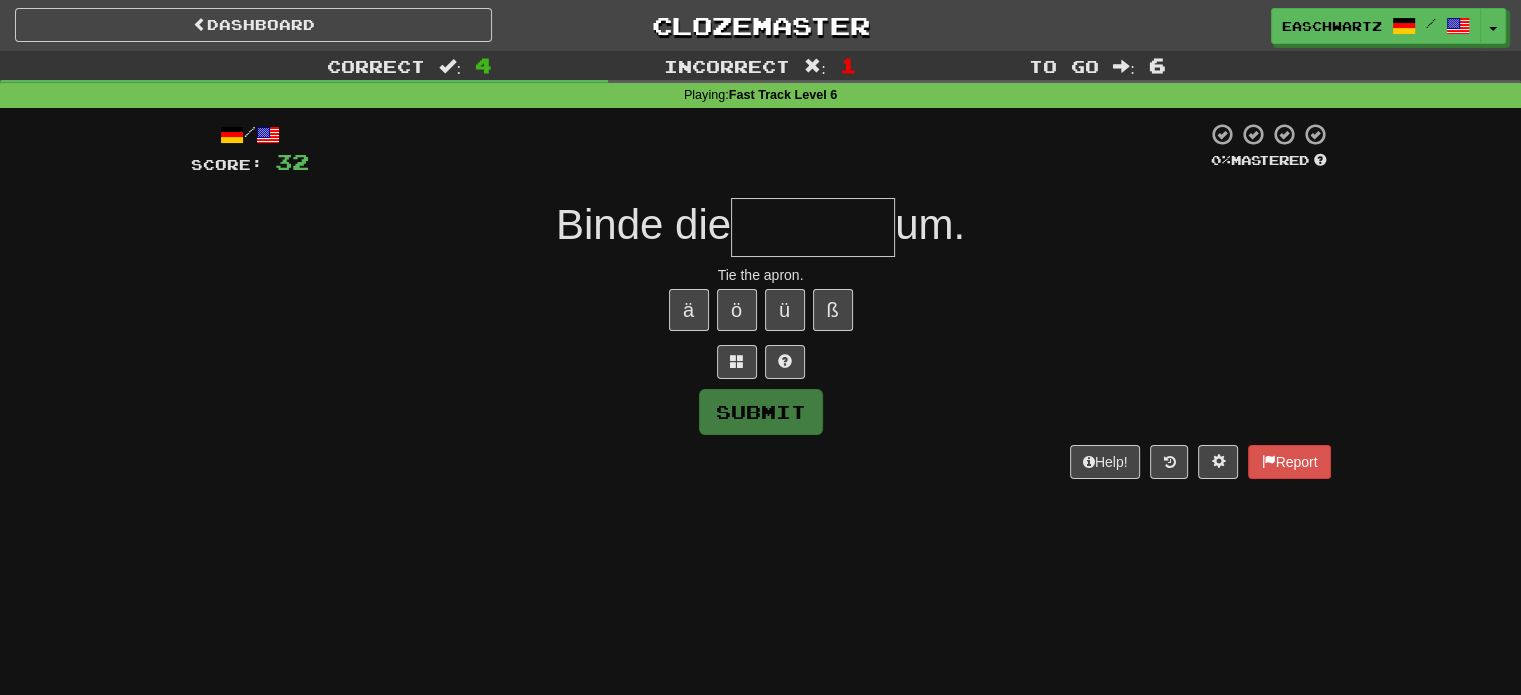 click on "/  Score:   32 0 %  Mastered Binde die   um. Tie the apron. ä ö ü ß Submit  Help!  Report" at bounding box center (761, 300) 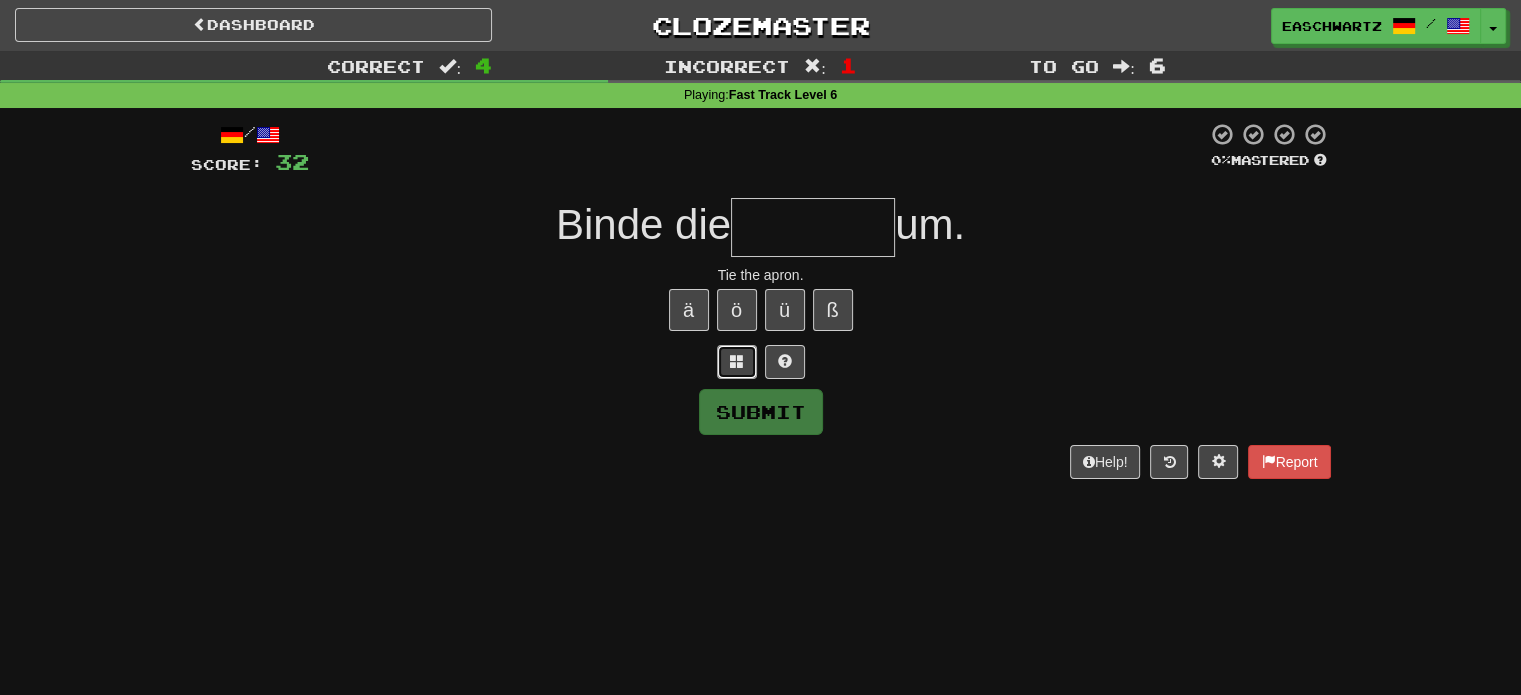 click at bounding box center (737, 361) 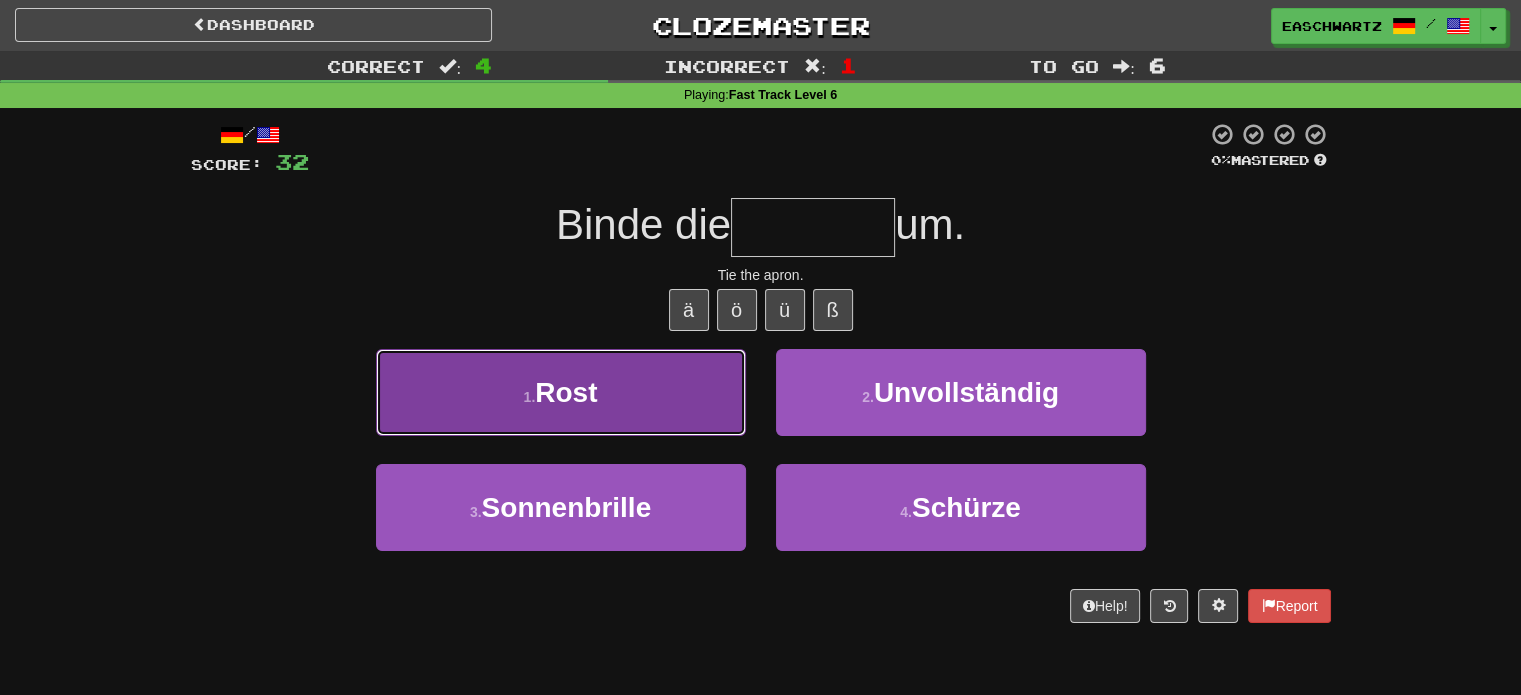 click on "1 .  Rost" at bounding box center (561, 392) 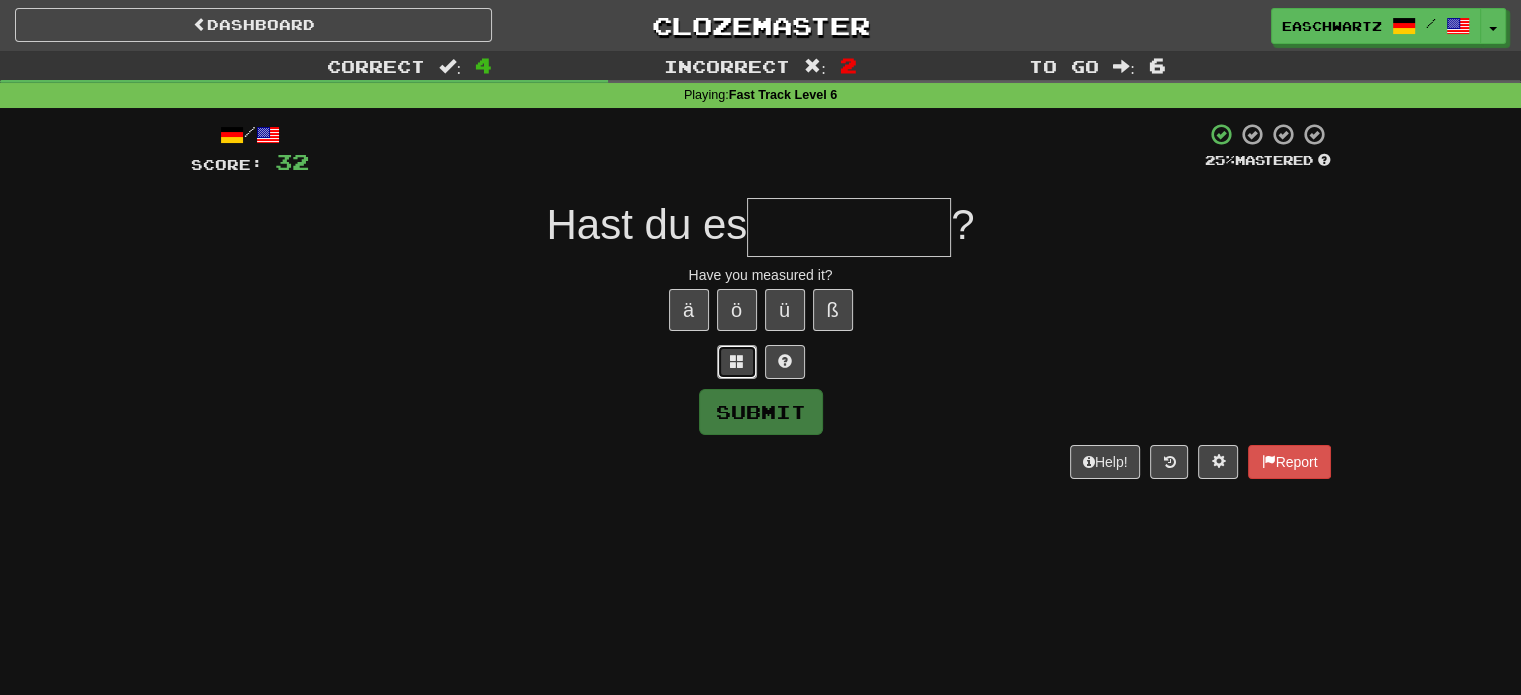 click at bounding box center [737, 362] 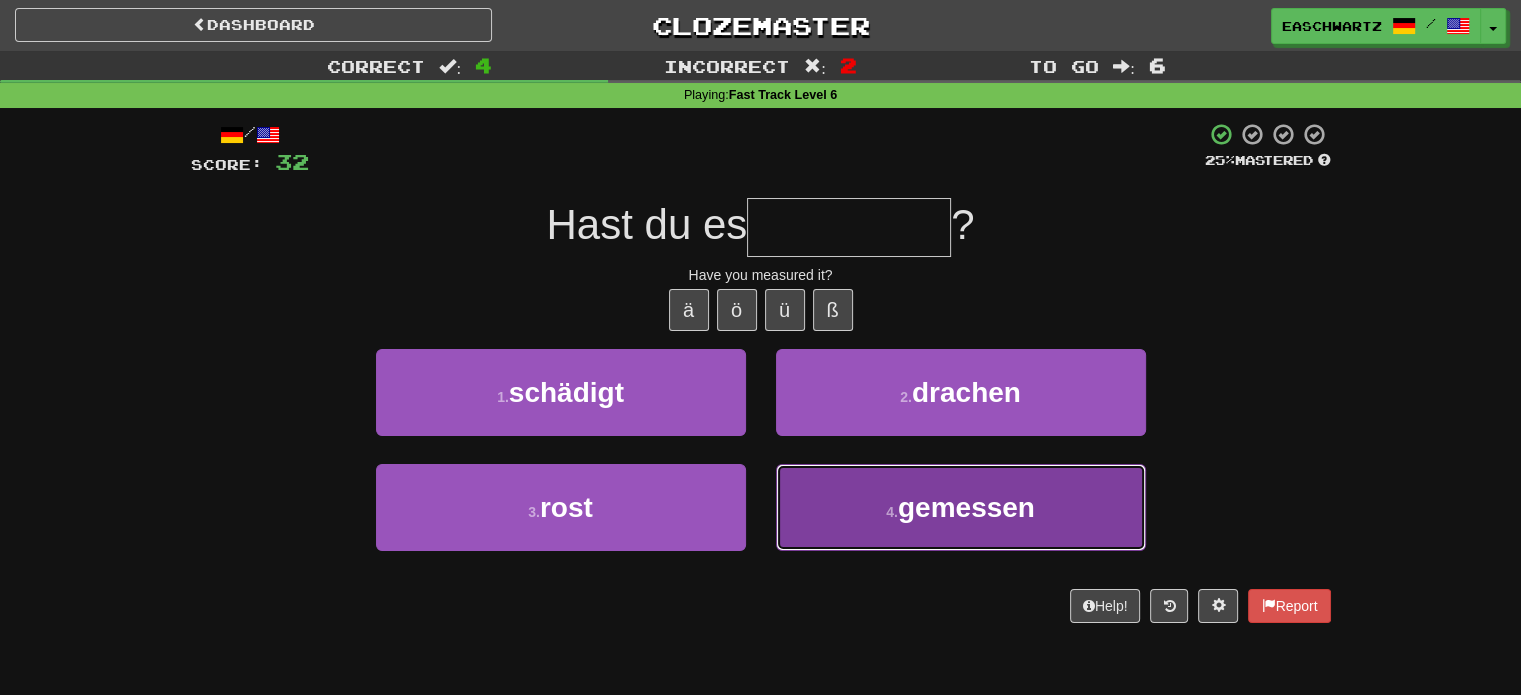 click on "4 .  gemessen" at bounding box center [961, 507] 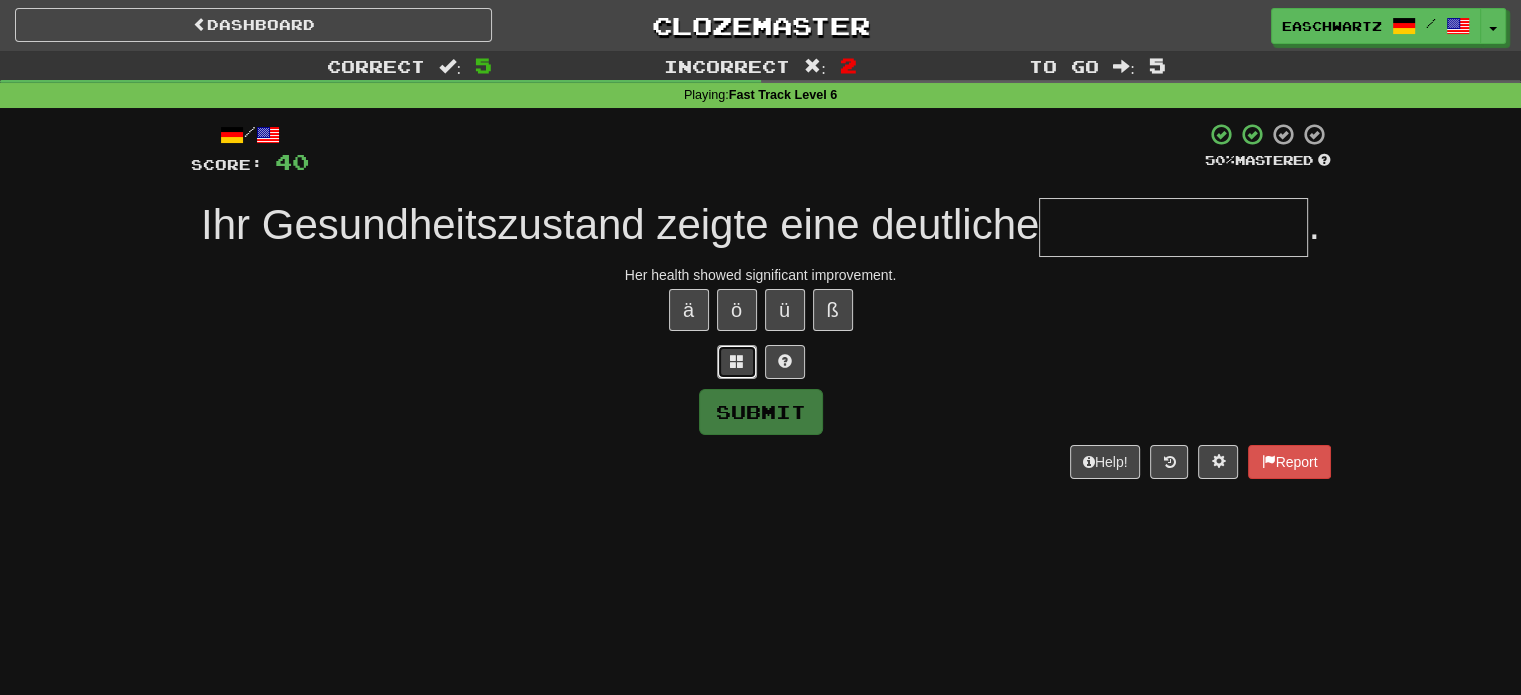 click at bounding box center (737, 362) 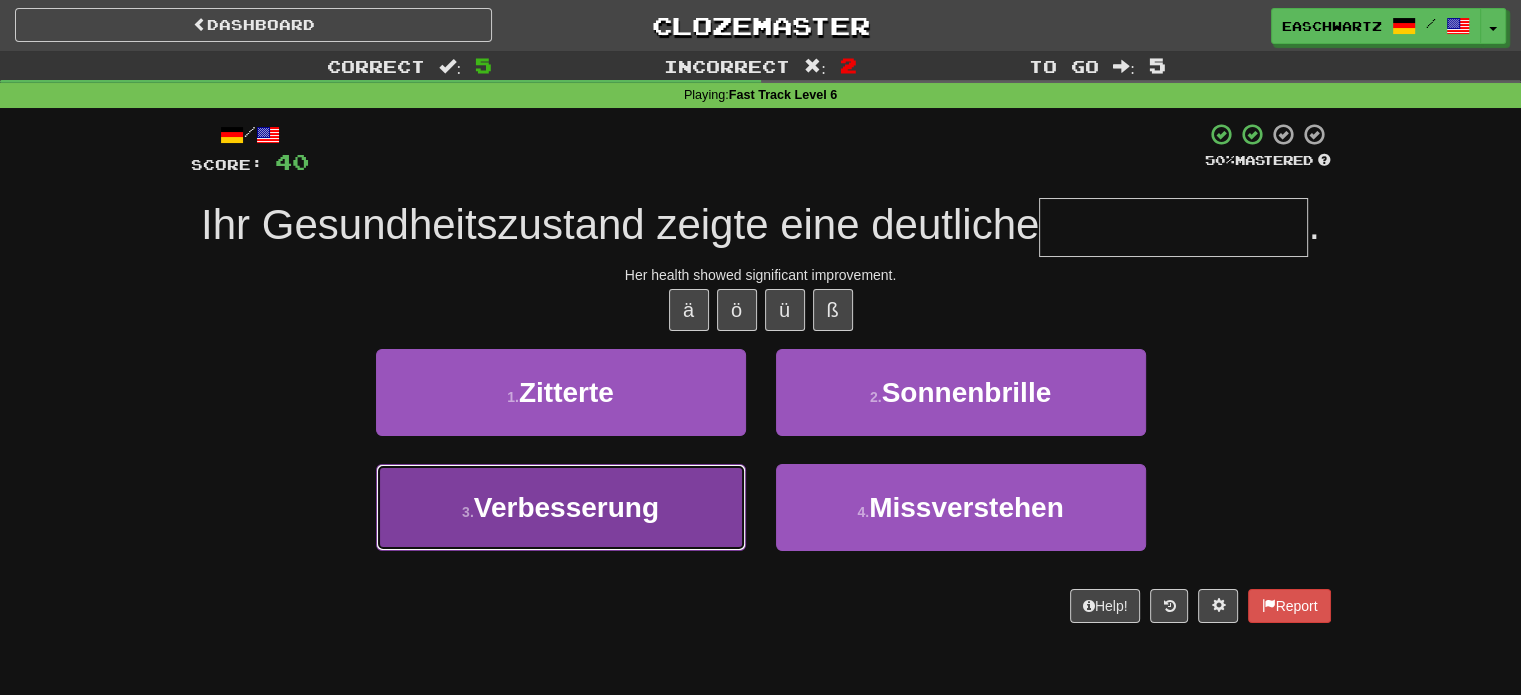 click on "3 .  Verbesserung" at bounding box center (561, 507) 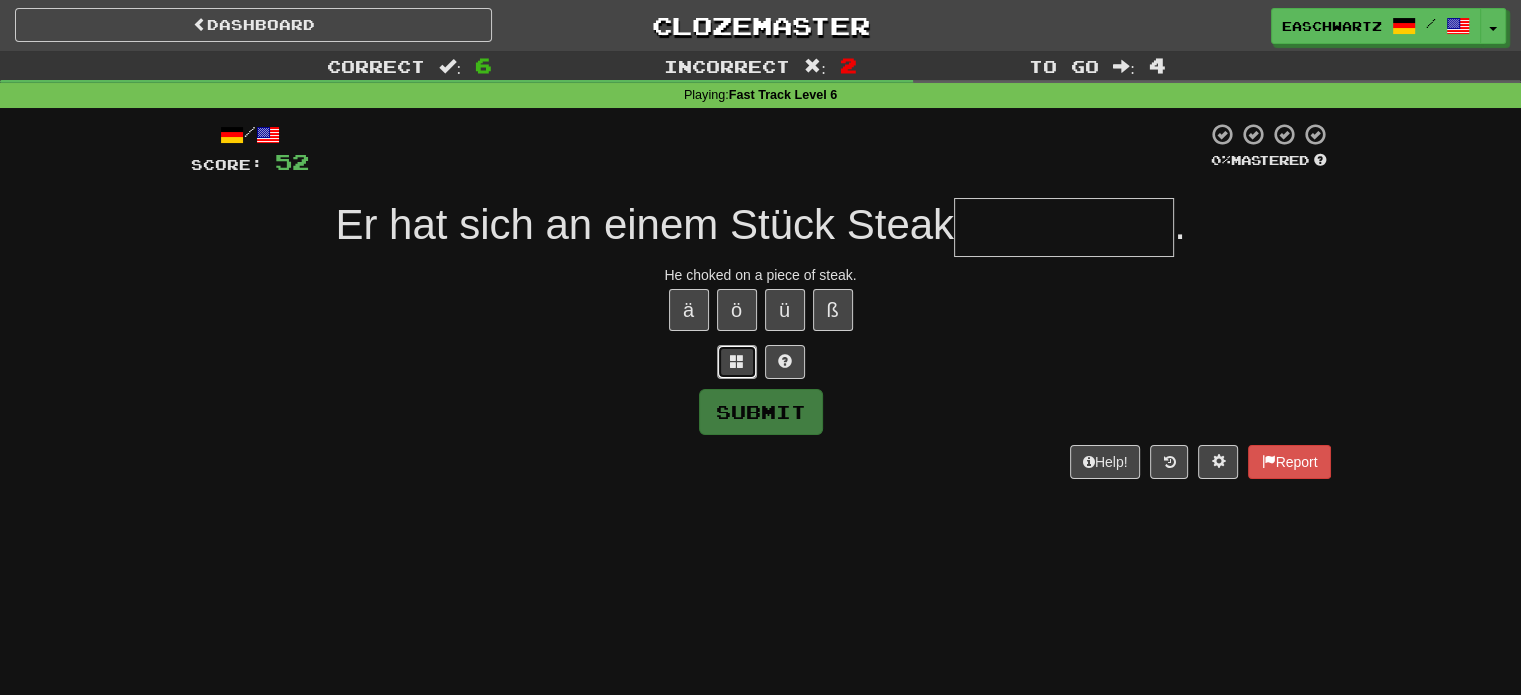 click at bounding box center (737, 361) 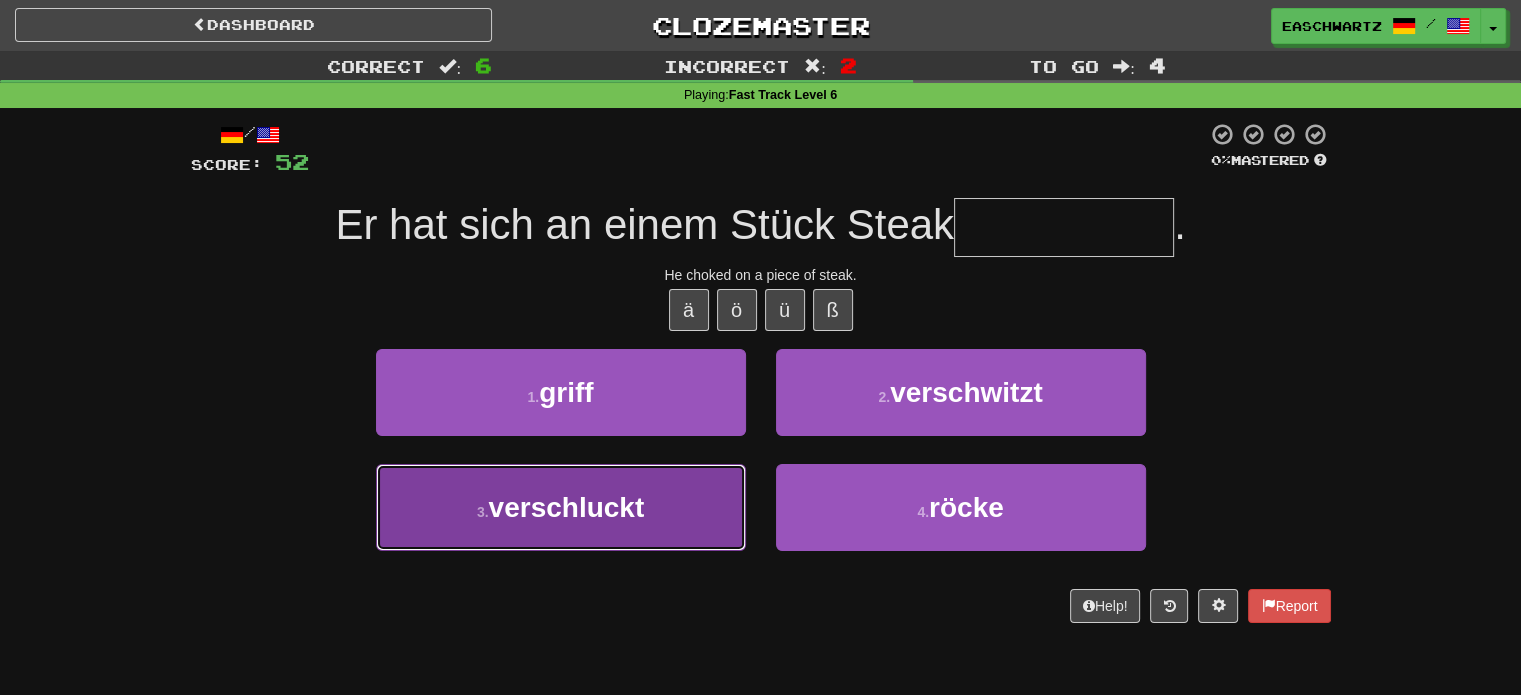 click on "3 .  verschluckt" at bounding box center (561, 507) 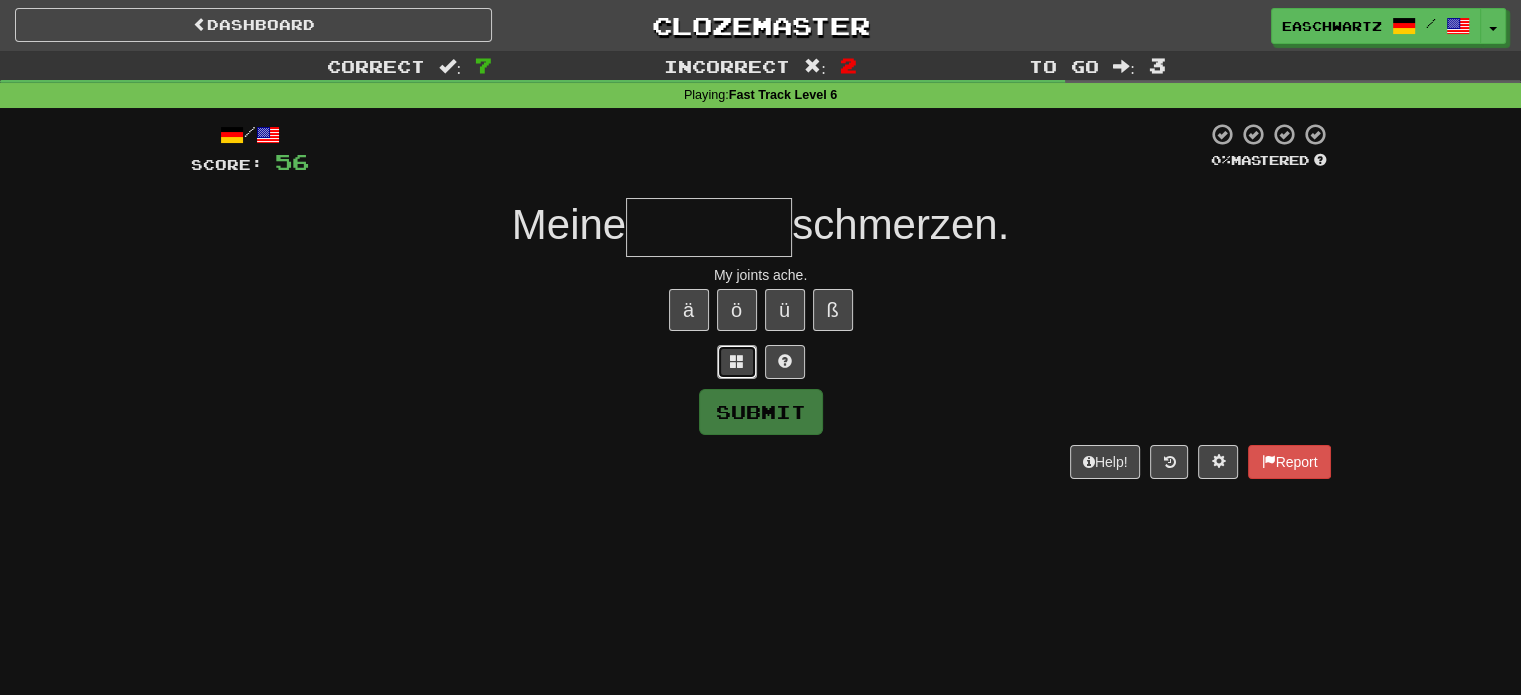 click at bounding box center [737, 362] 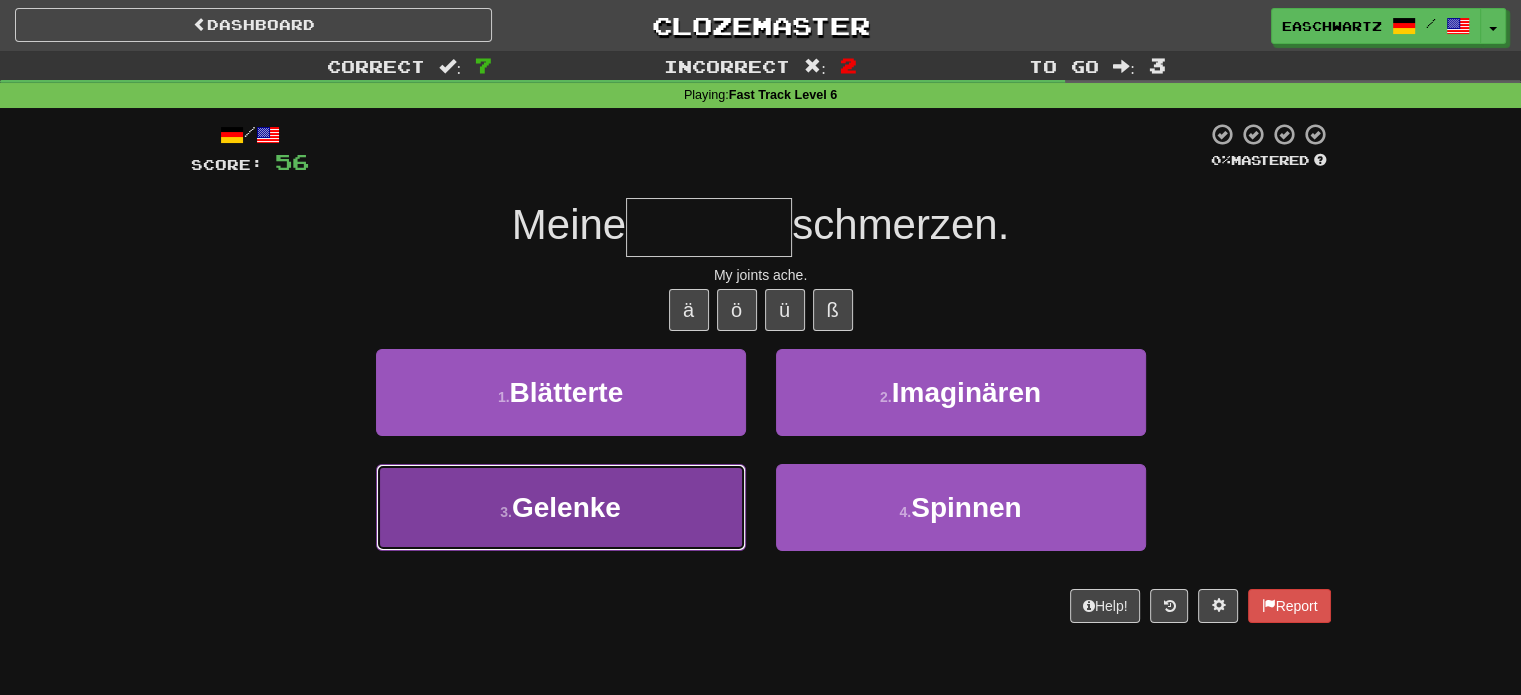 click on "3 .  Gelenke" at bounding box center (561, 507) 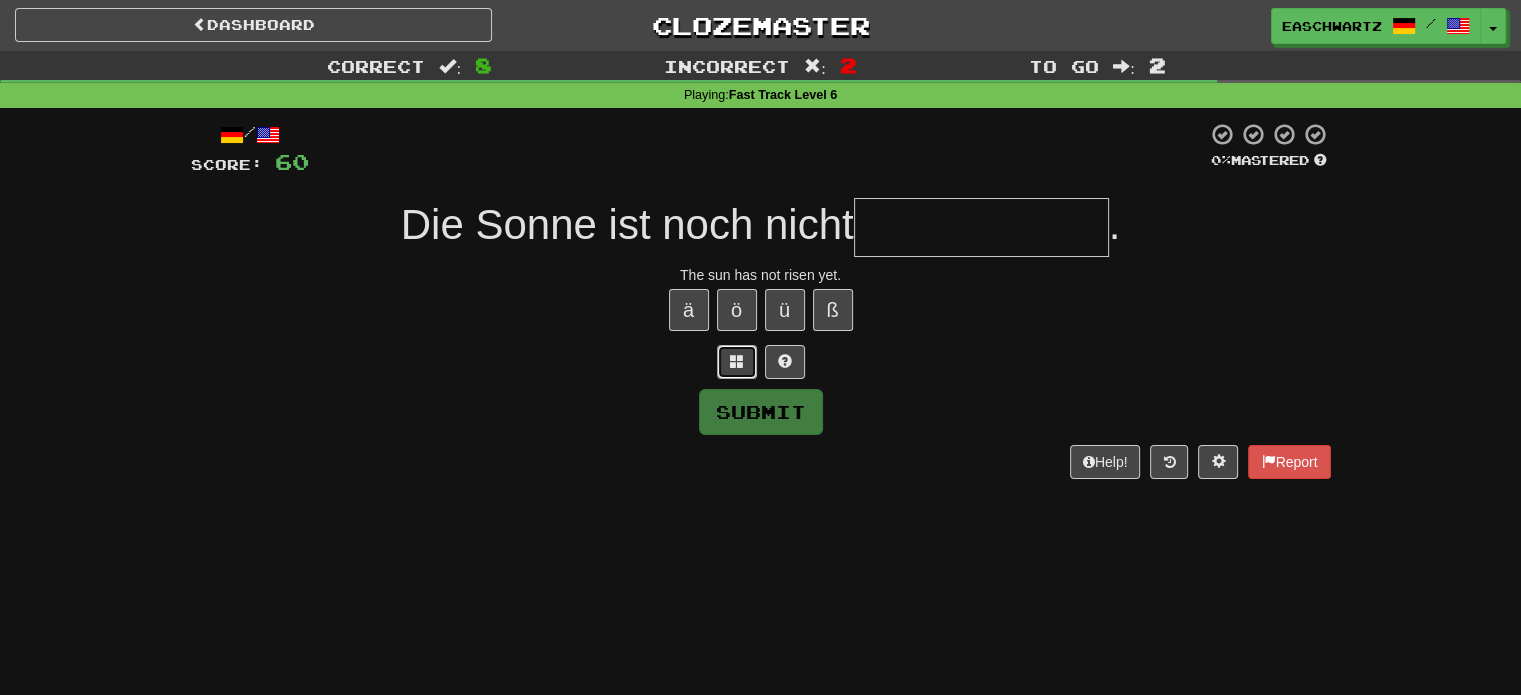 click at bounding box center (737, 362) 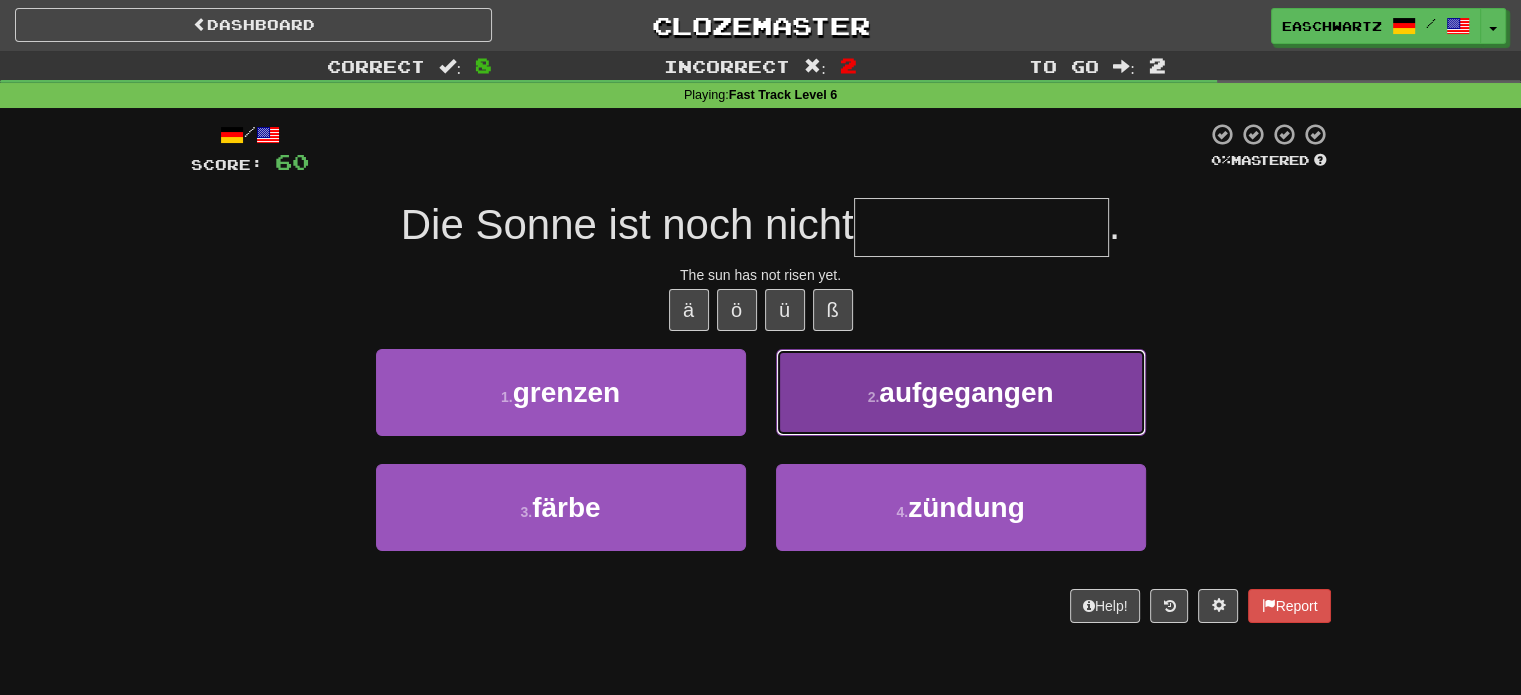 click on "2 .  aufgegangen" at bounding box center [961, 392] 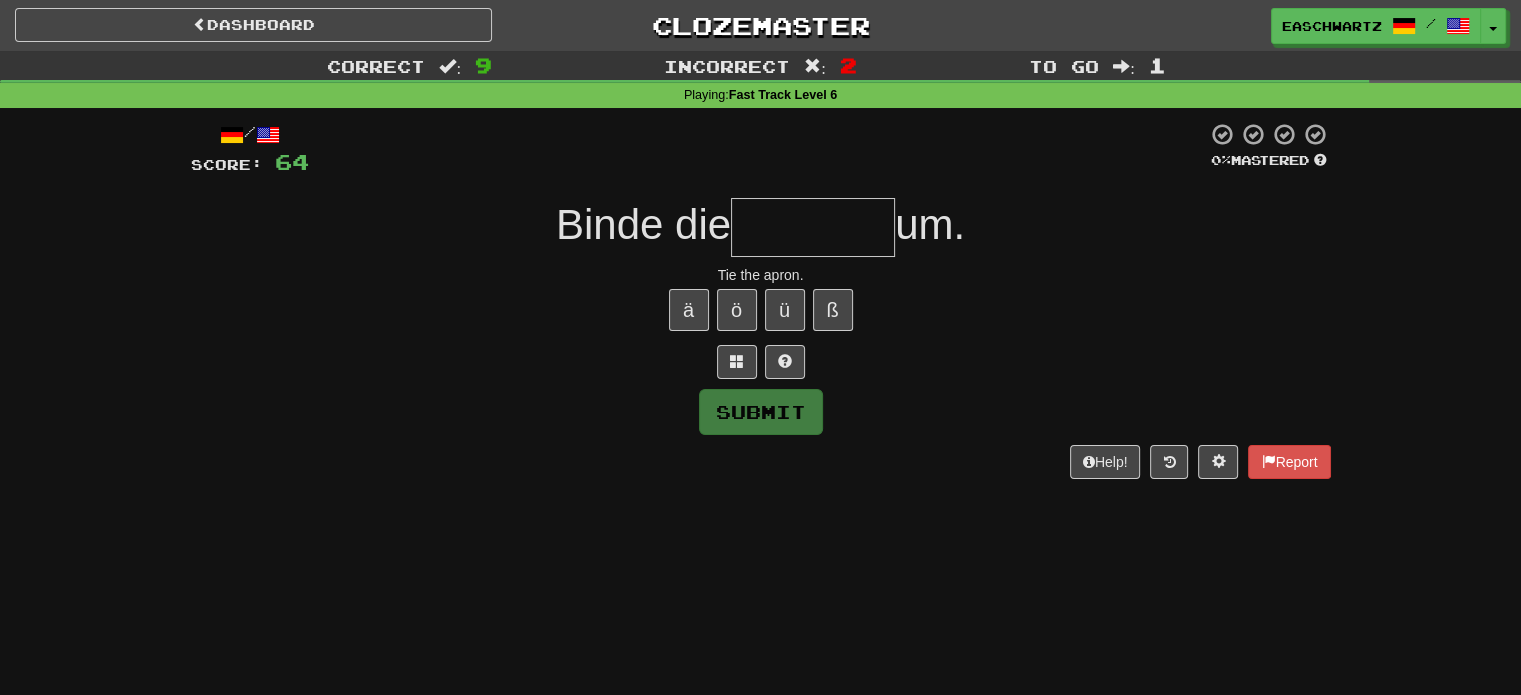 click on "/  Score:   64 0 %  Mastered Binde die   um. Tie the apron. ä ö ü ß Submit  Help!  Report" at bounding box center (761, 300) 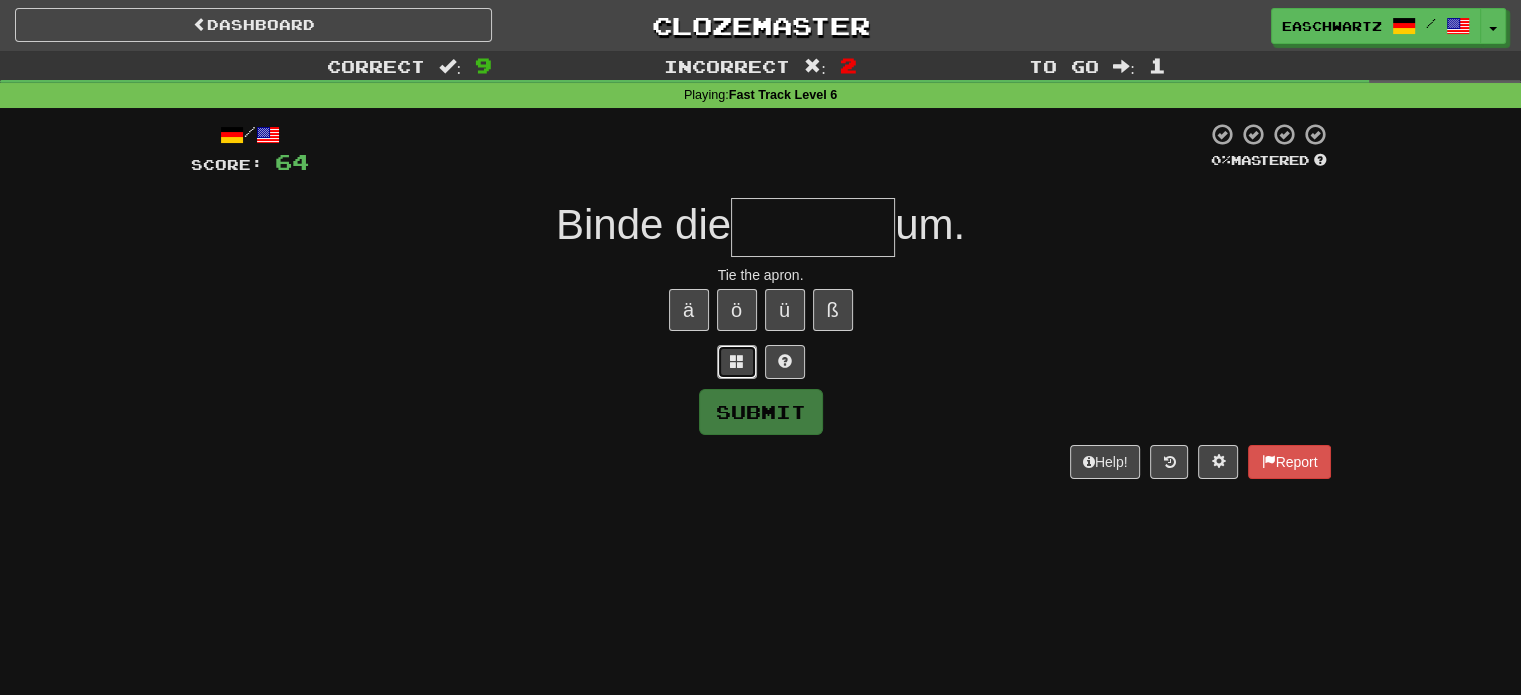 click at bounding box center (737, 361) 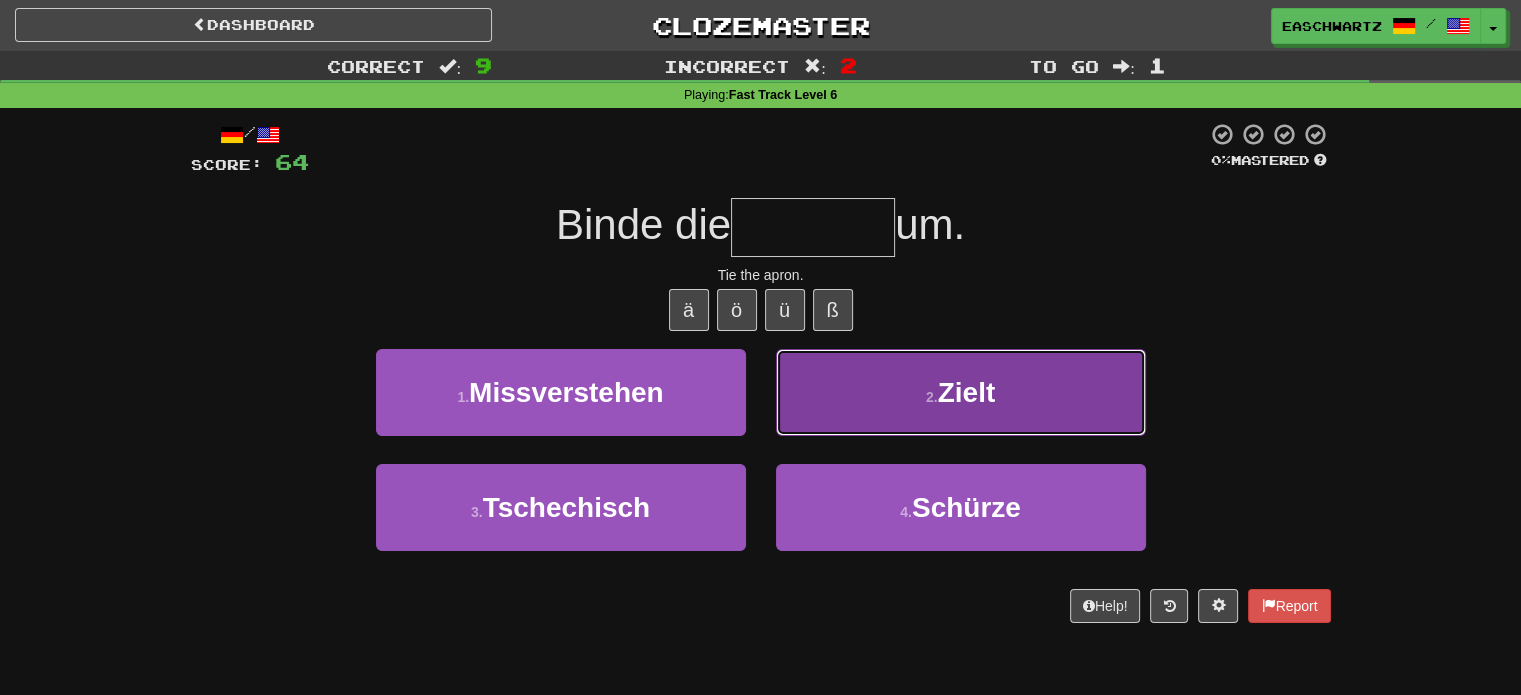 click on "2 .  Zielt" at bounding box center [961, 392] 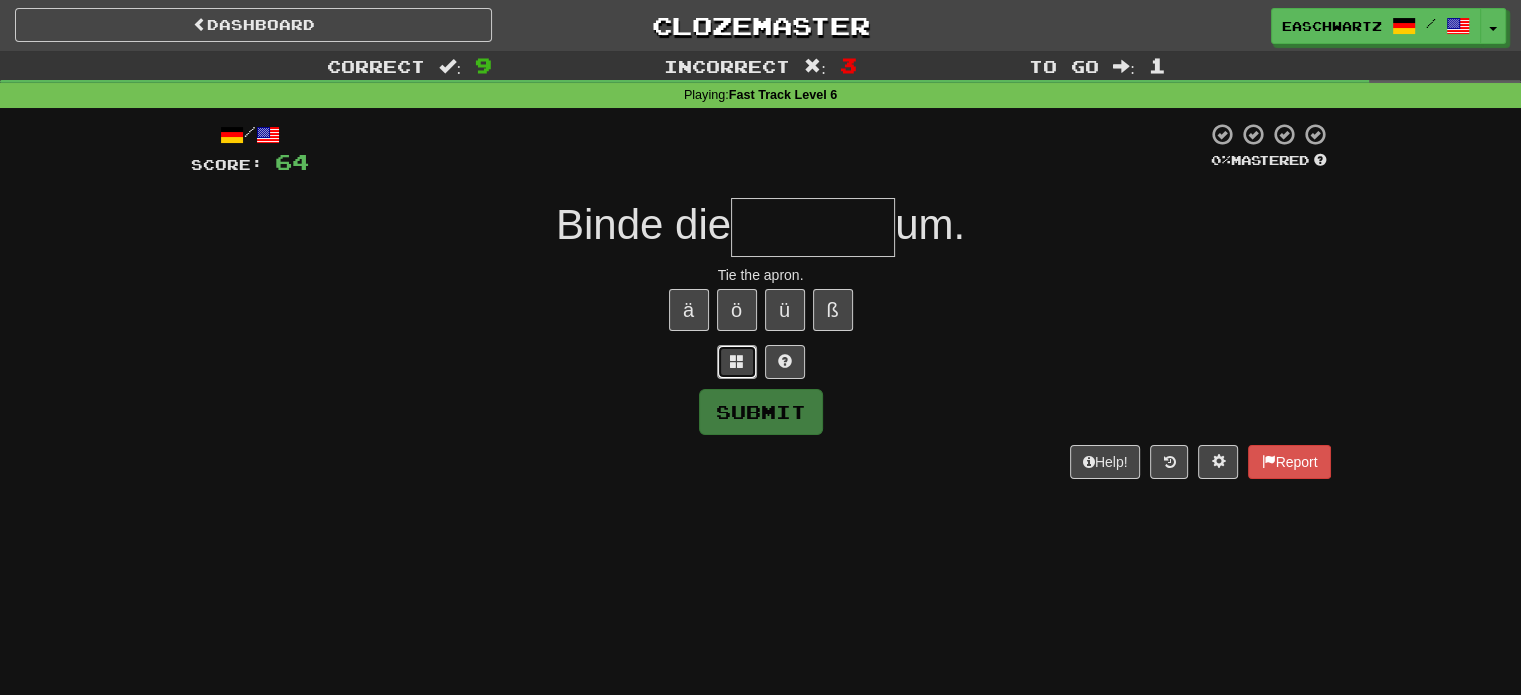 click at bounding box center [737, 362] 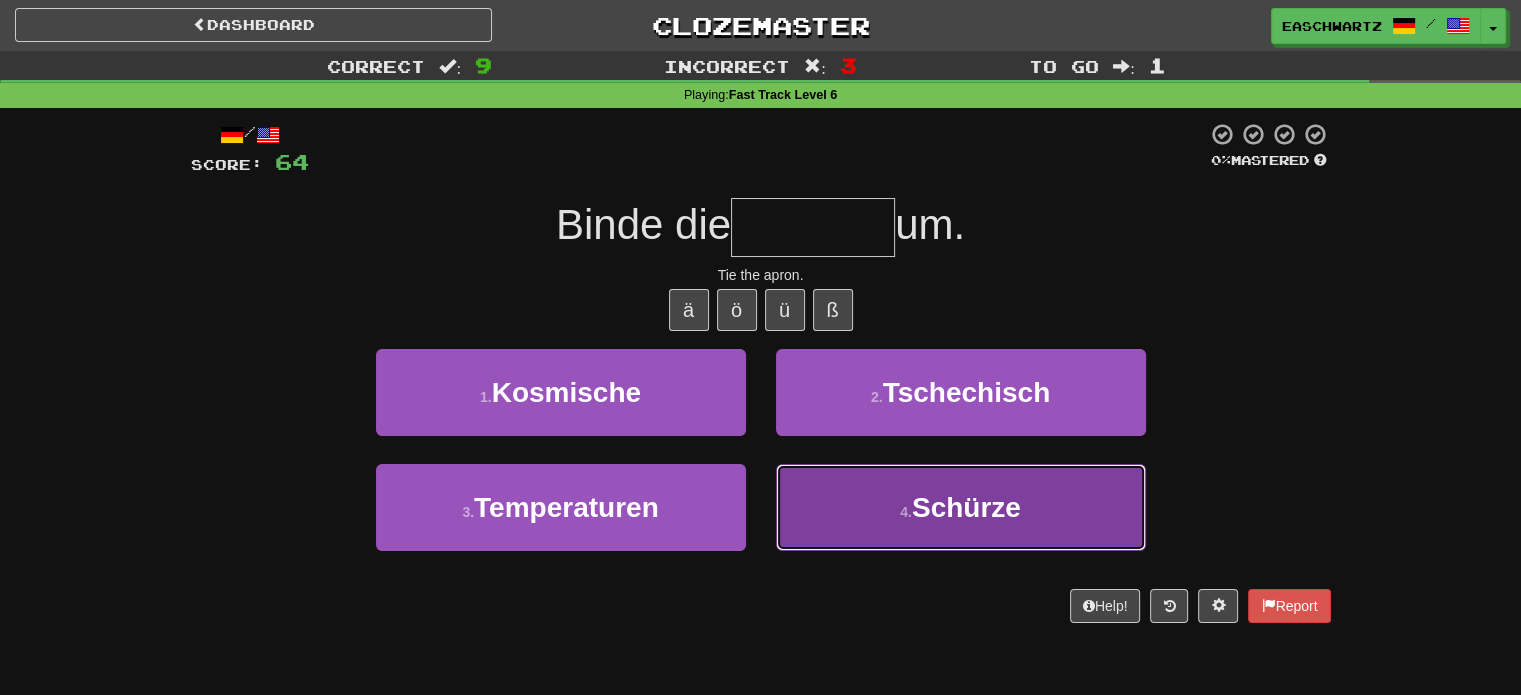 click on "4 .  Schürze" at bounding box center [961, 507] 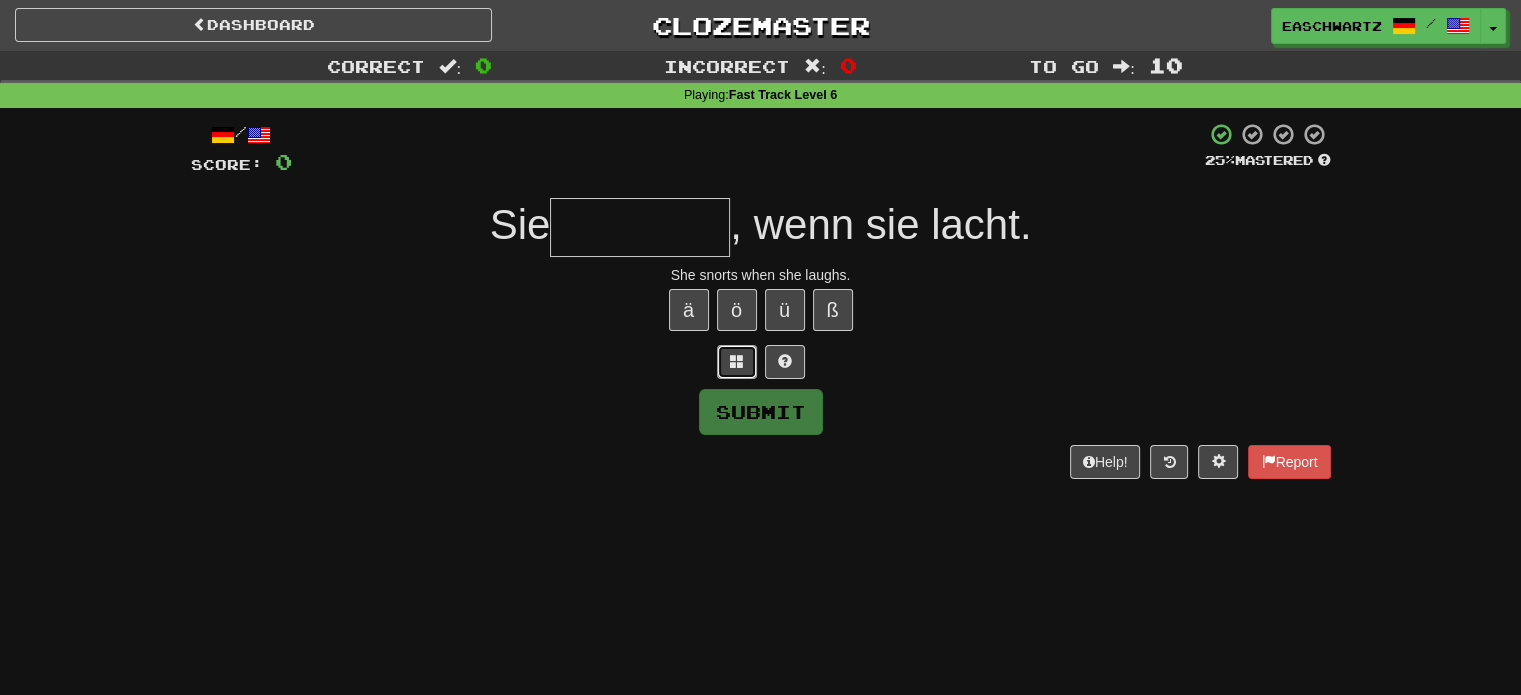 click at bounding box center [737, 361] 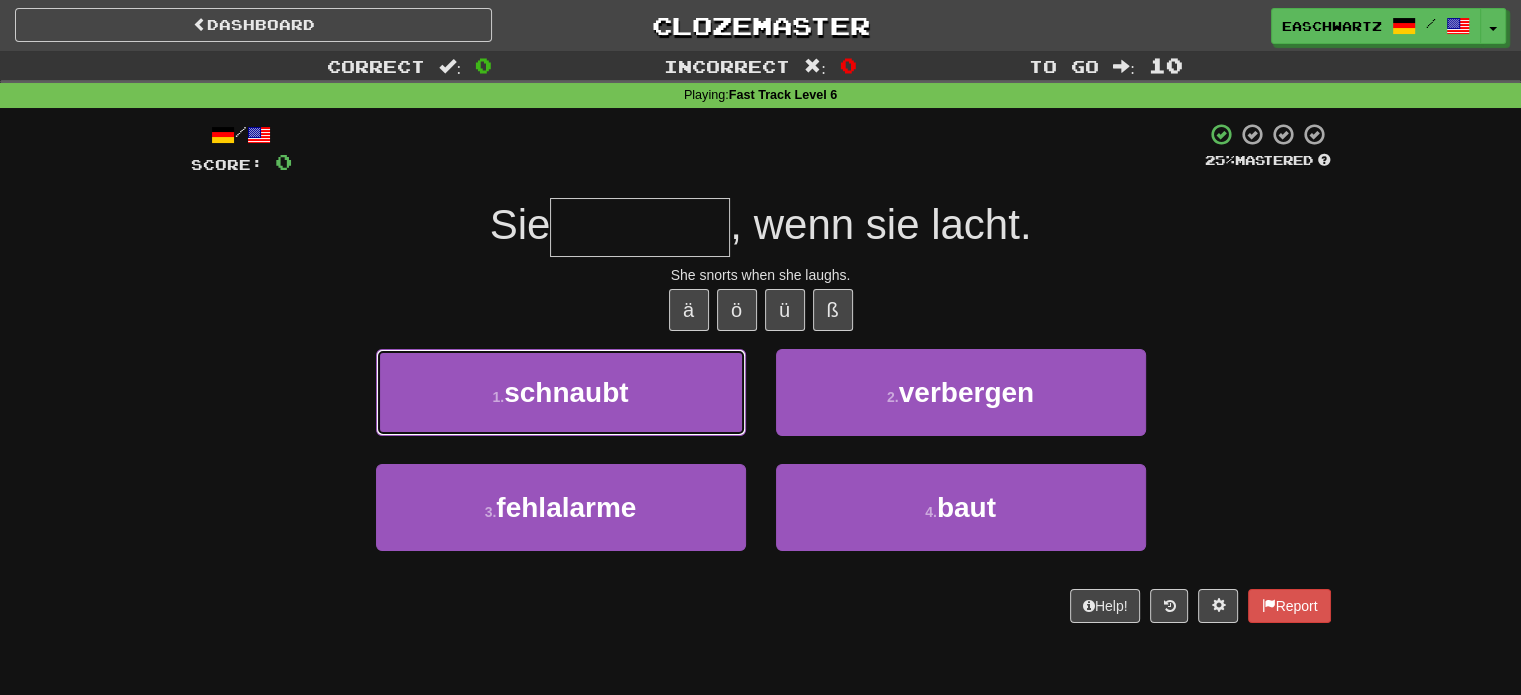 click on "1 .  schnaubt" at bounding box center (561, 392) 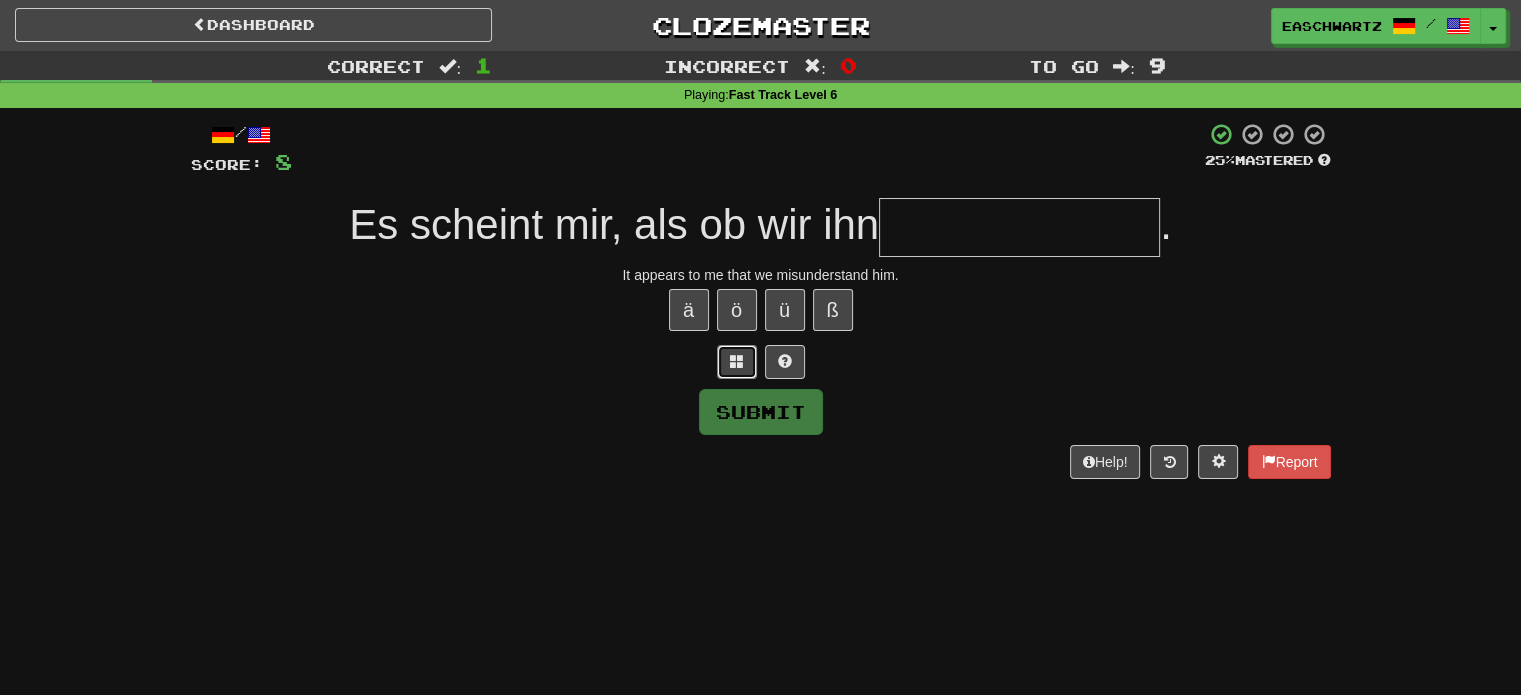 click at bounding box center (737, 361) 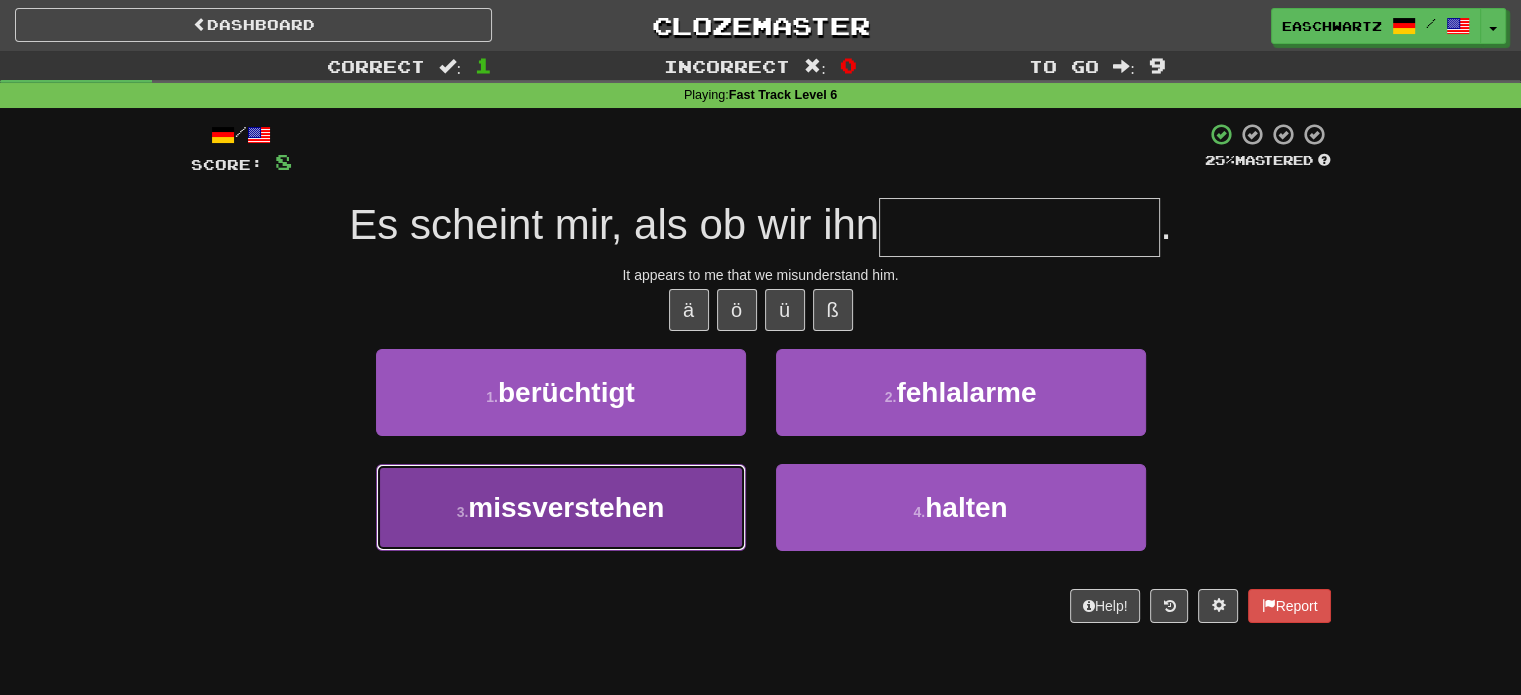 click on "3 .  missverstehen" at bounding box center (561, 507) 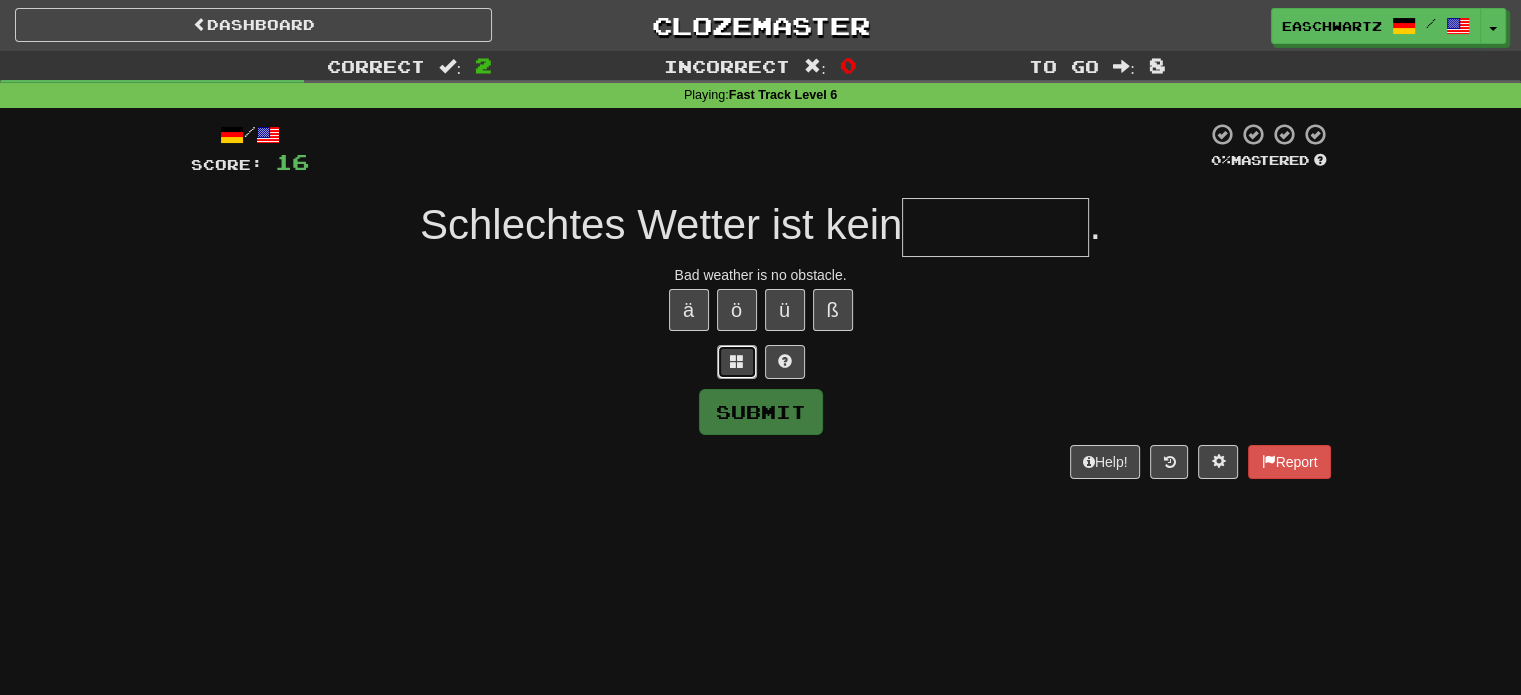 click at bounding box center [737, 361] 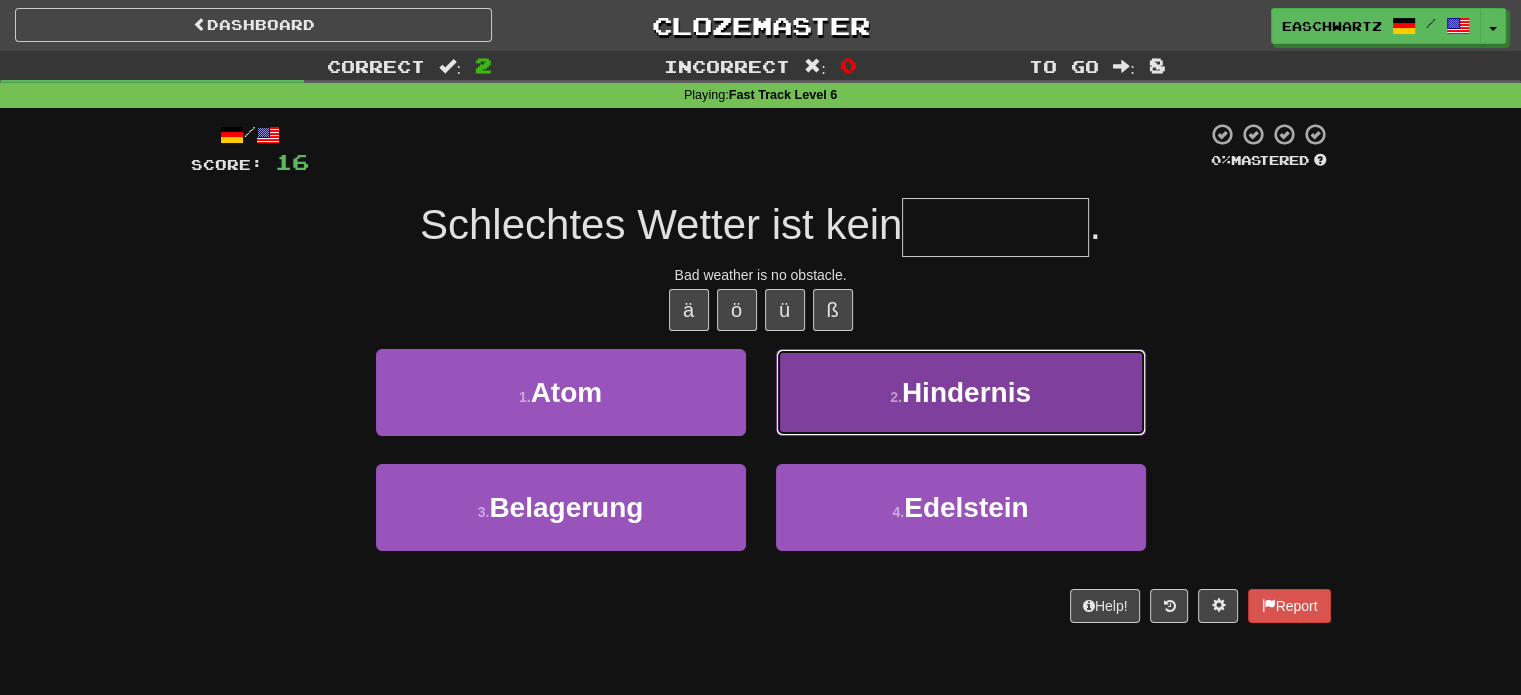 click on "2 .  Hindernis" at bounding box center [961, 392] 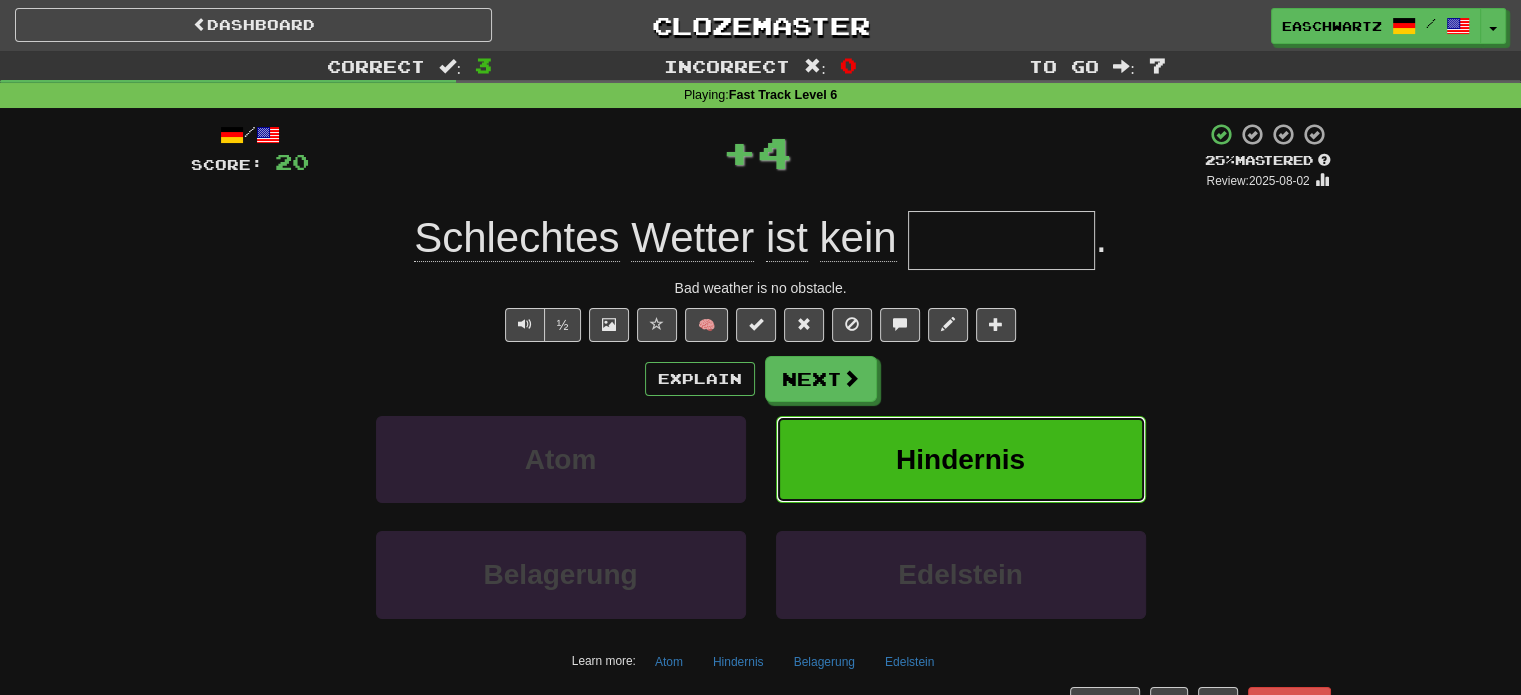 type on "*********" 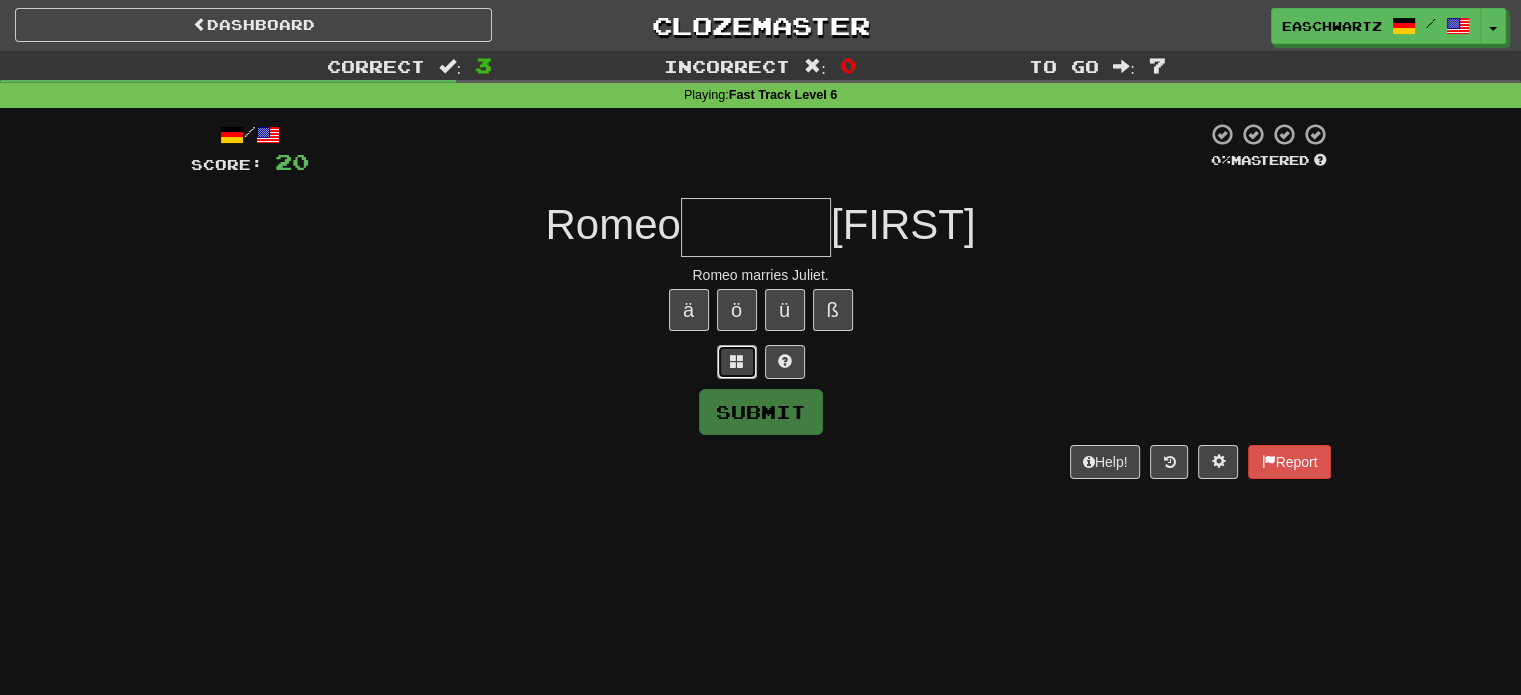 click at bounding box center [737, 362] 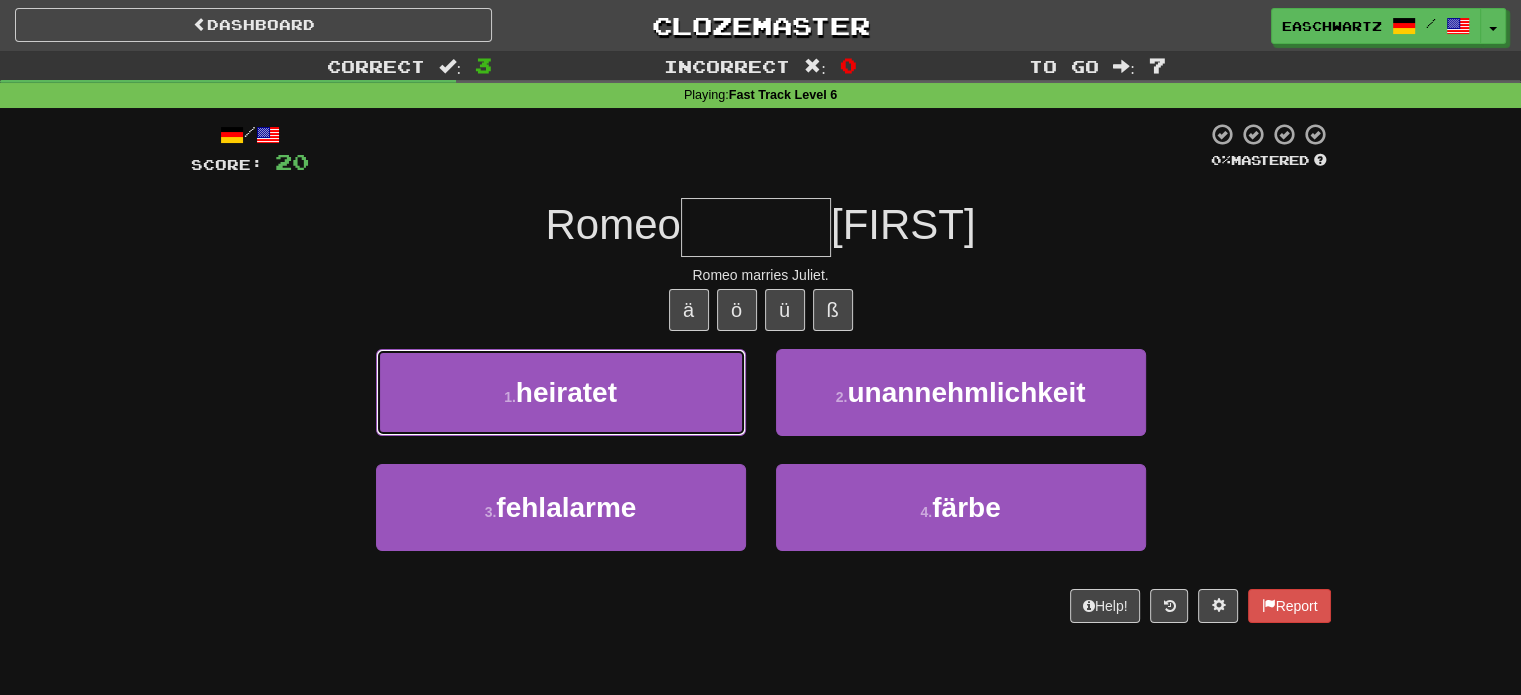click on "1 .  heiratet" at bounding box center [561, 392] 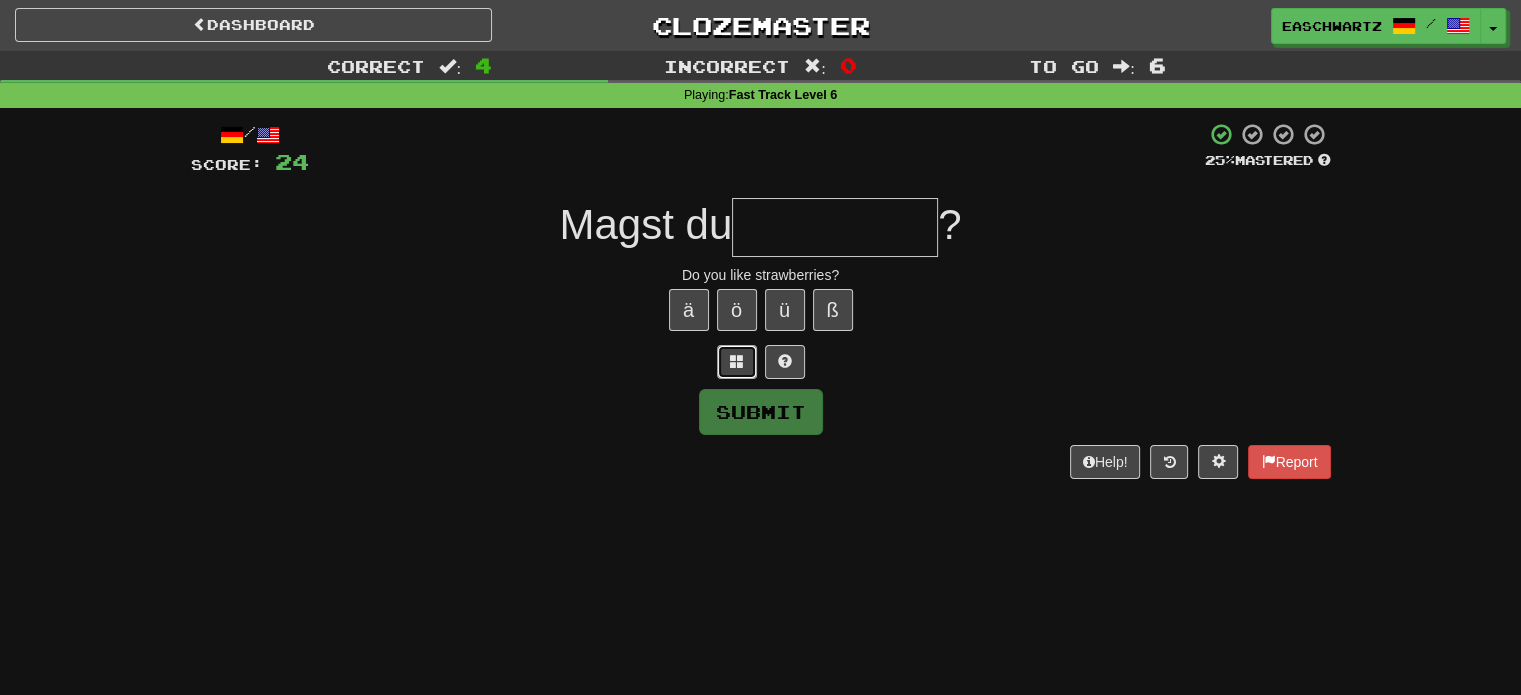 click at bounding box center (737, 362) 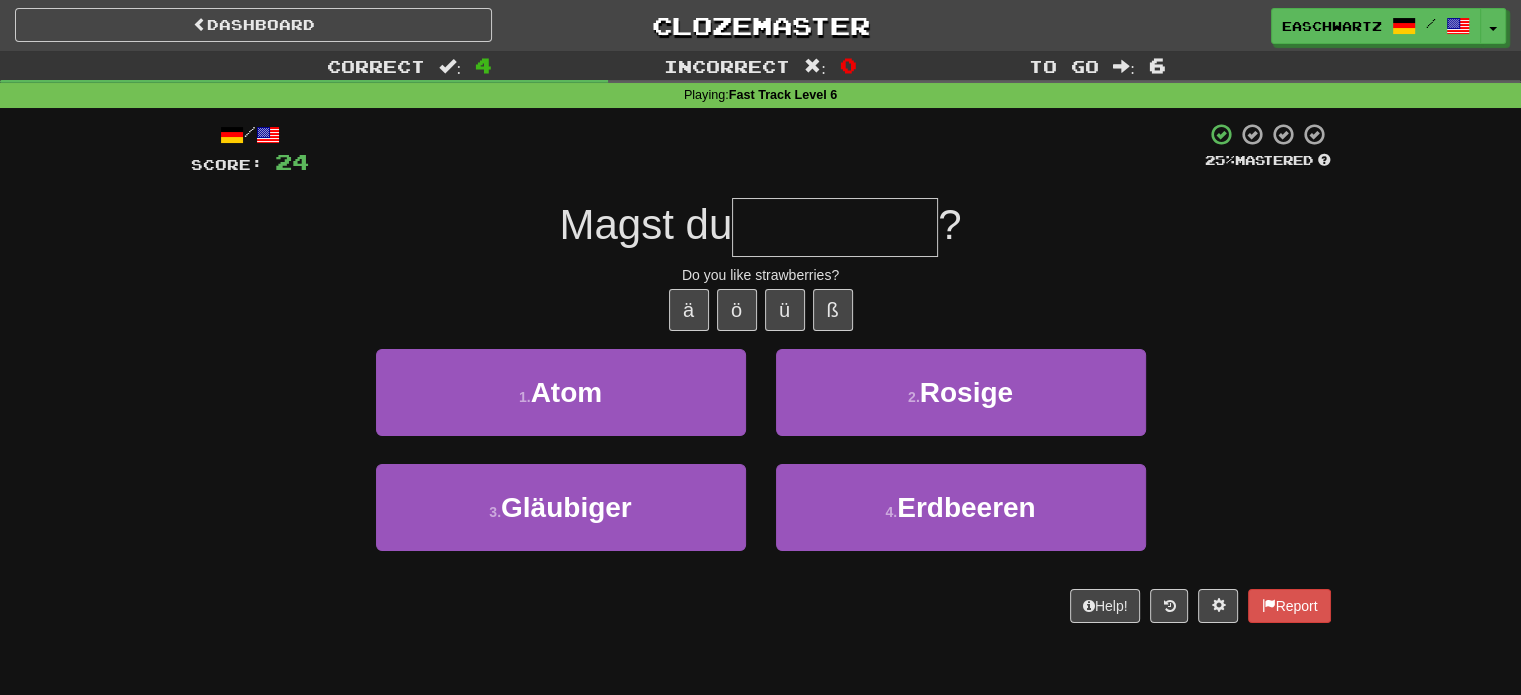 click on "2 .  Rosige" at bounding box center (961, 406) 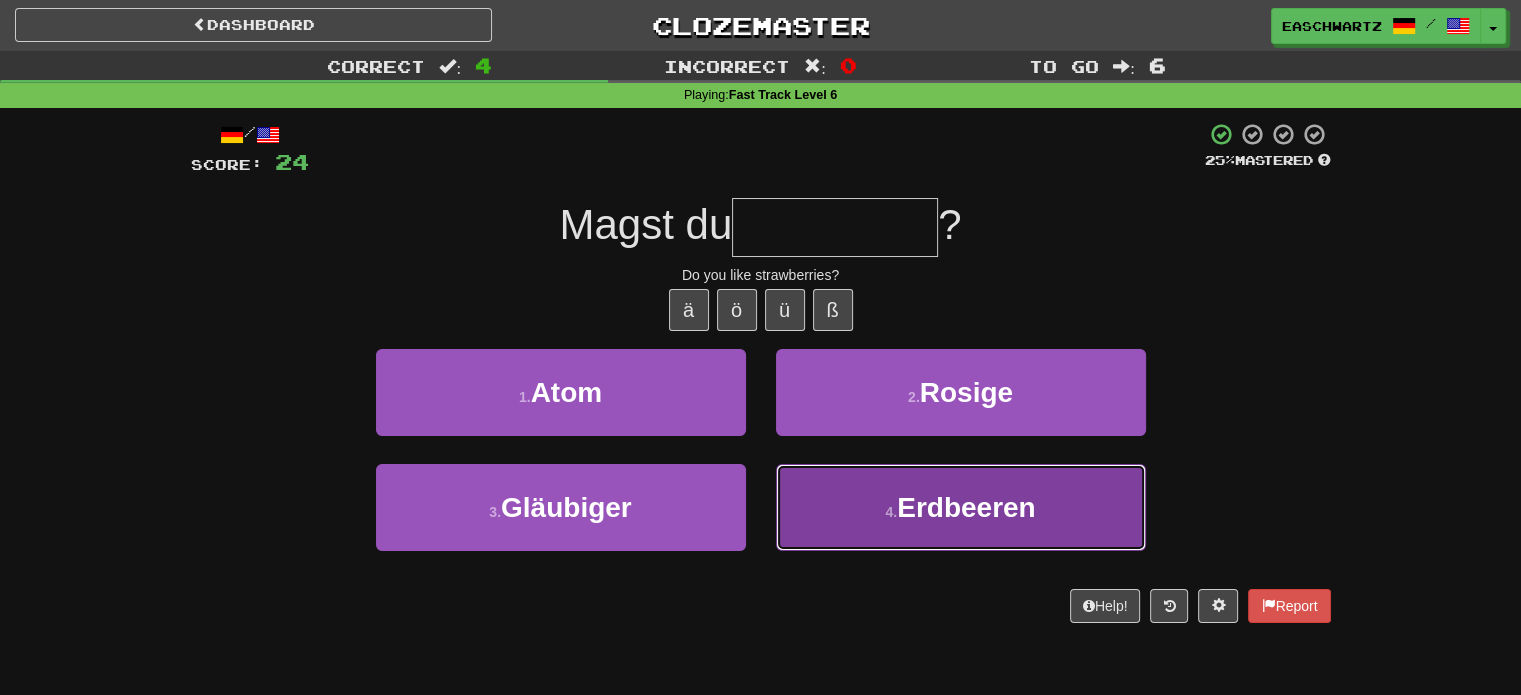 click on "4 .  Erdbeeren" at bounding box center (961, 507) 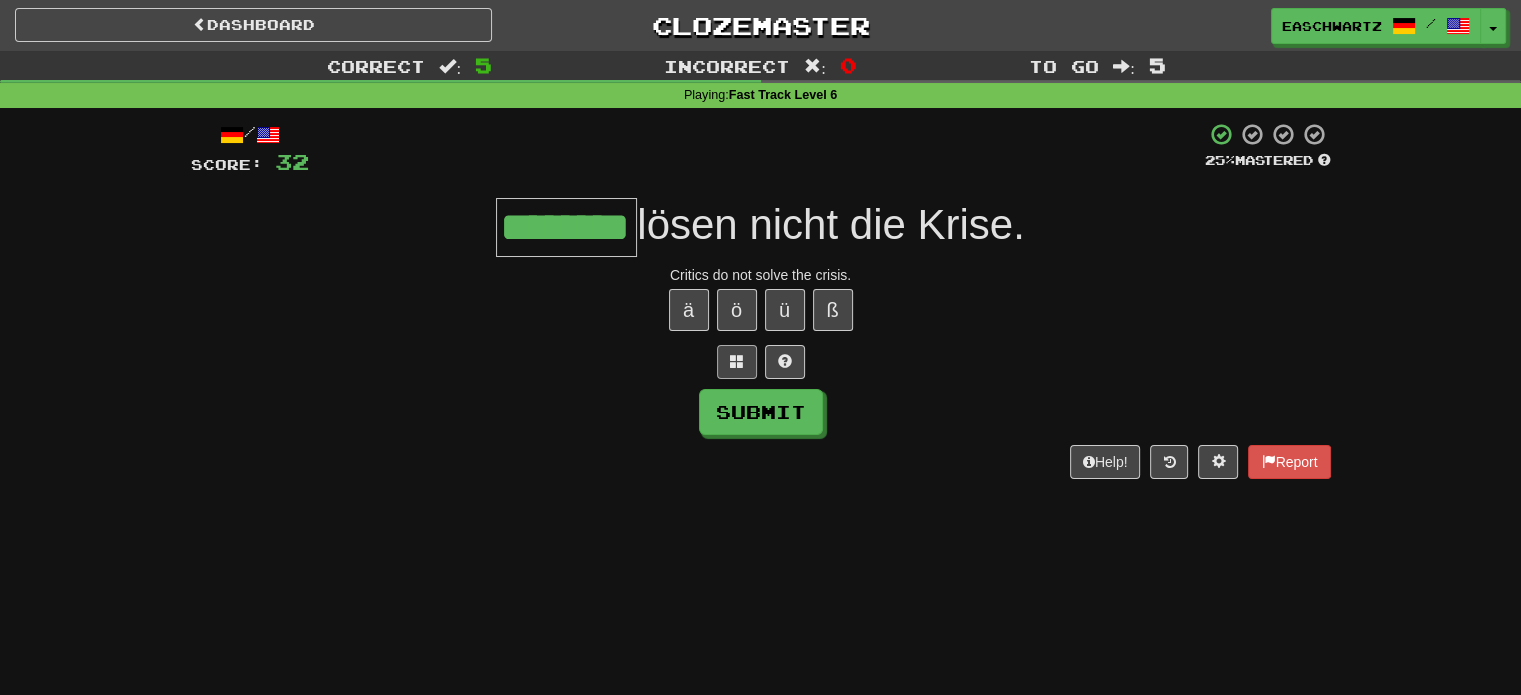 type on "********" 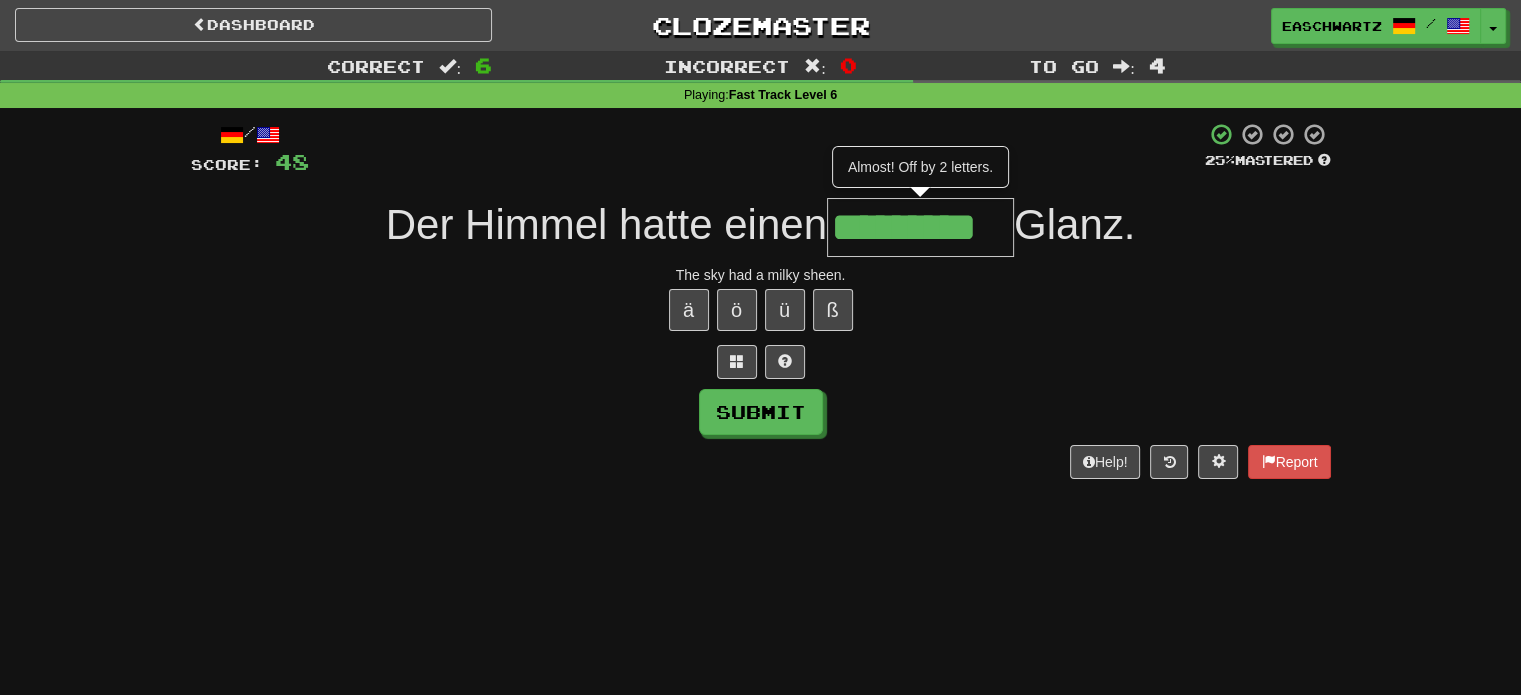 type on "*********" 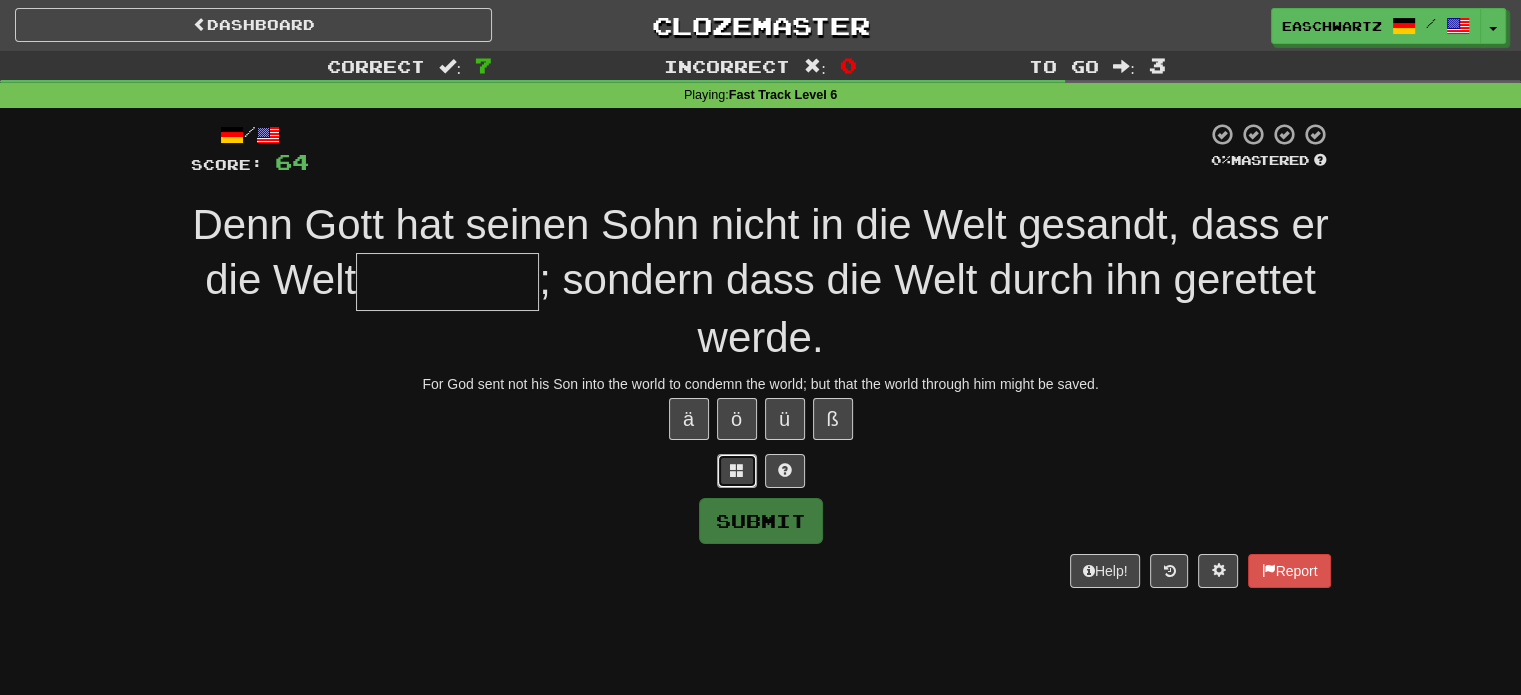 click at bounding box center [737, 470] 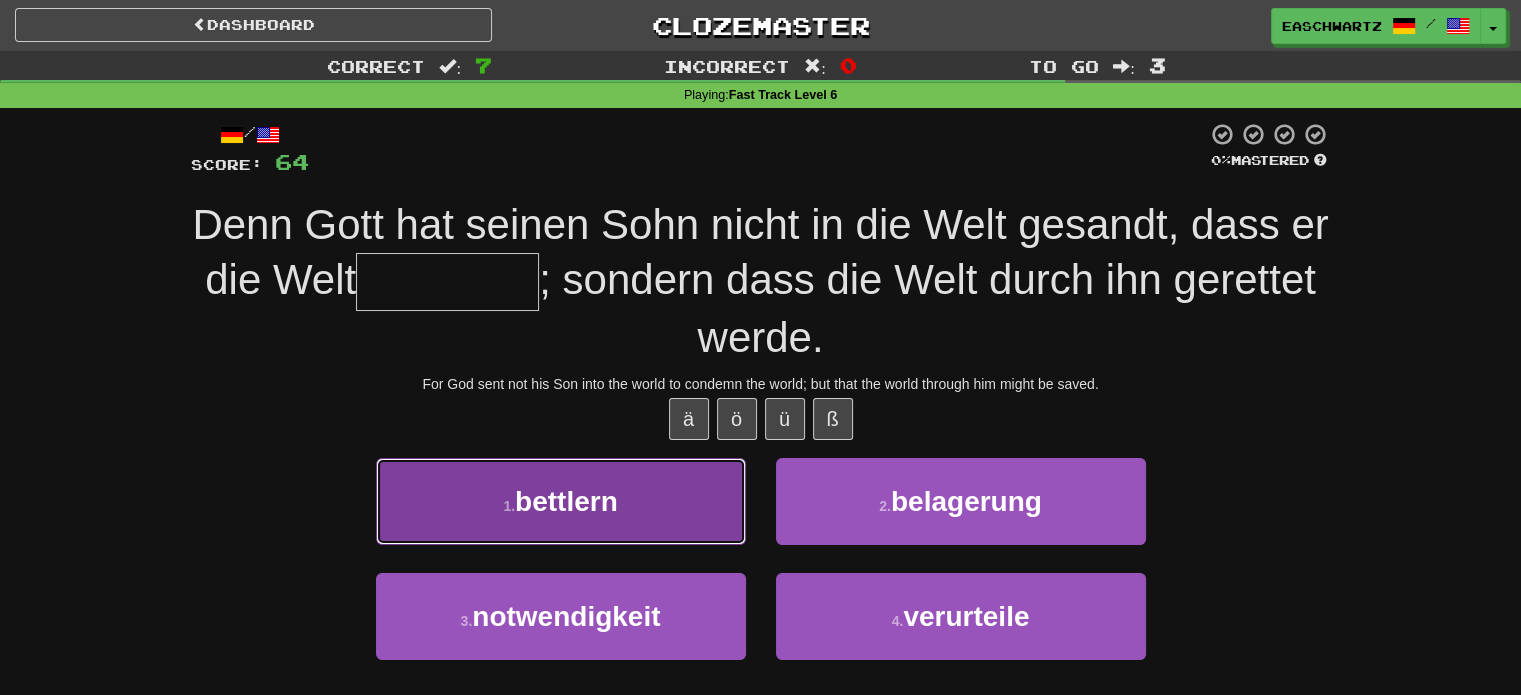 click on "1 .  bettlern" at bounding box center (561, 501) 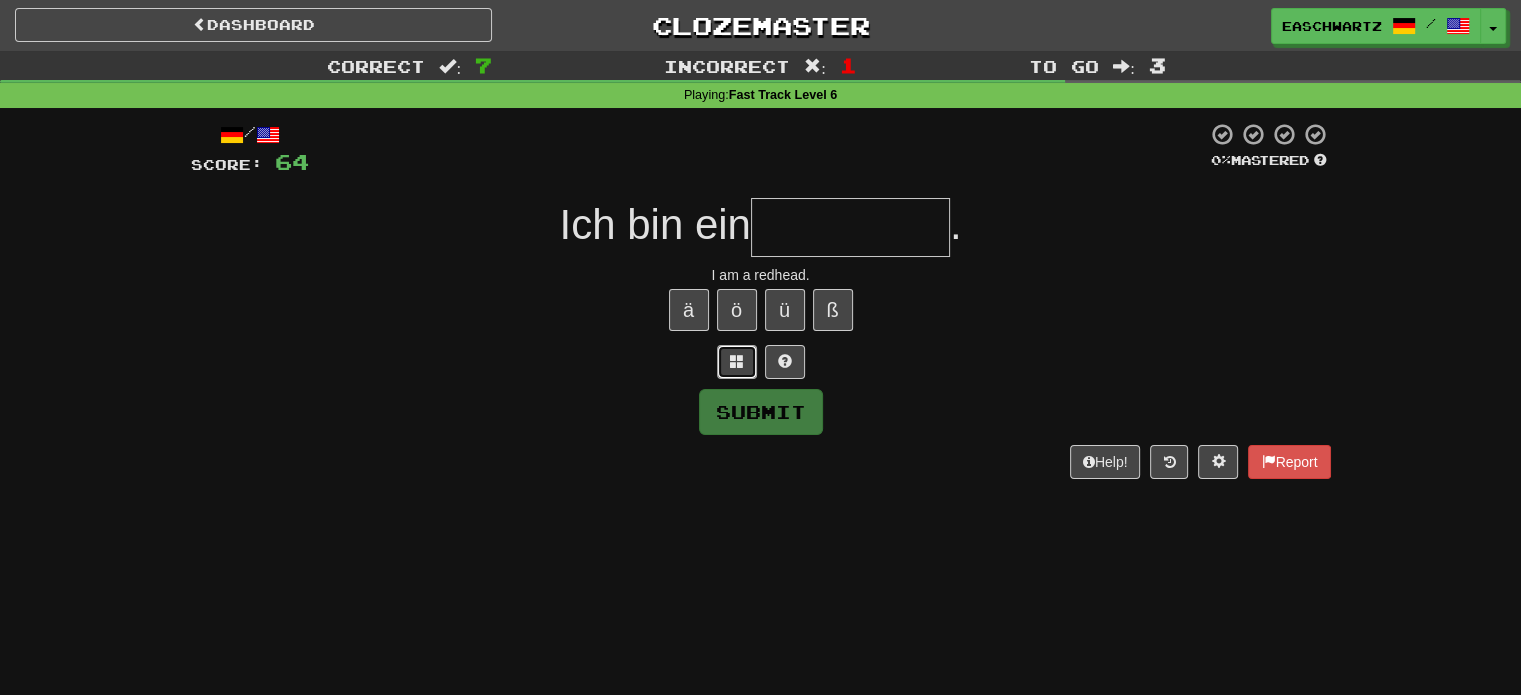click at bounding box center (737, 362) 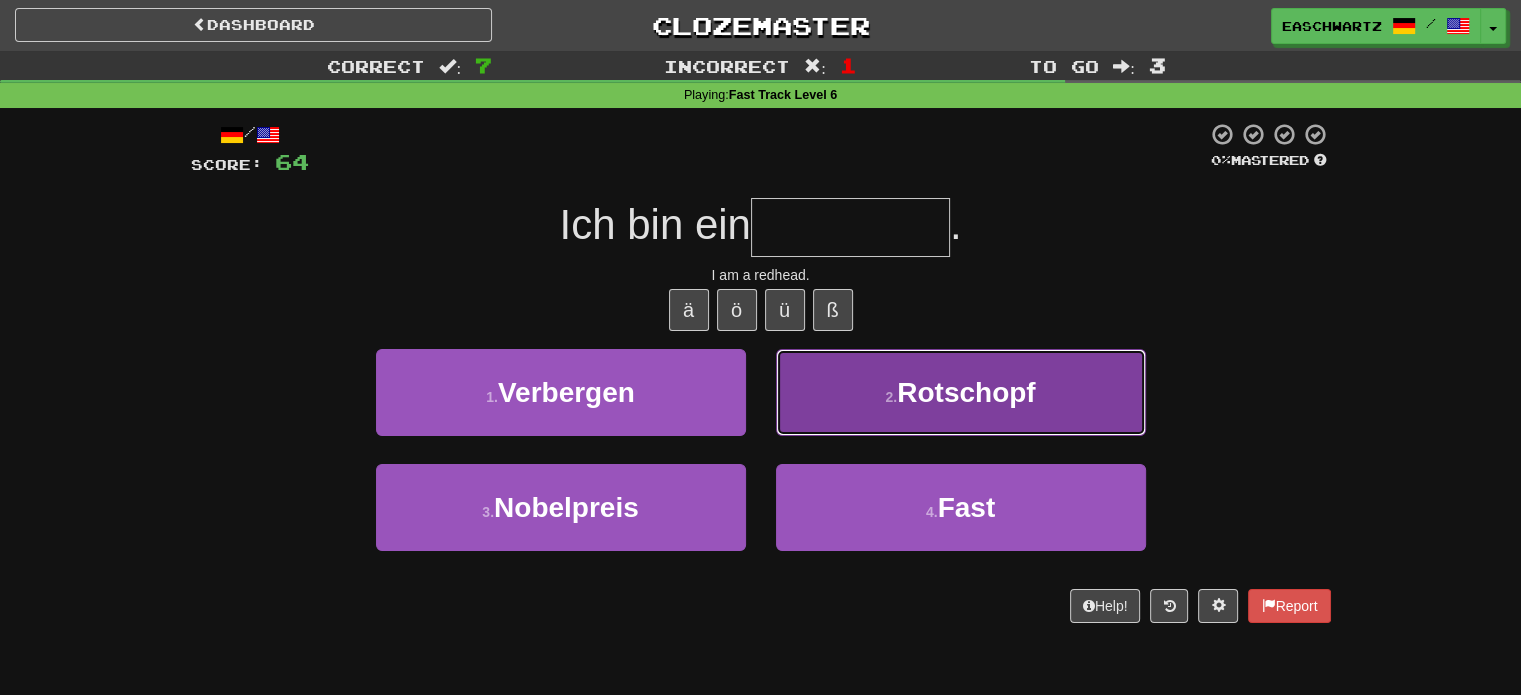 click on "2 .  Rotschopf" at bounding box center (961, 392) 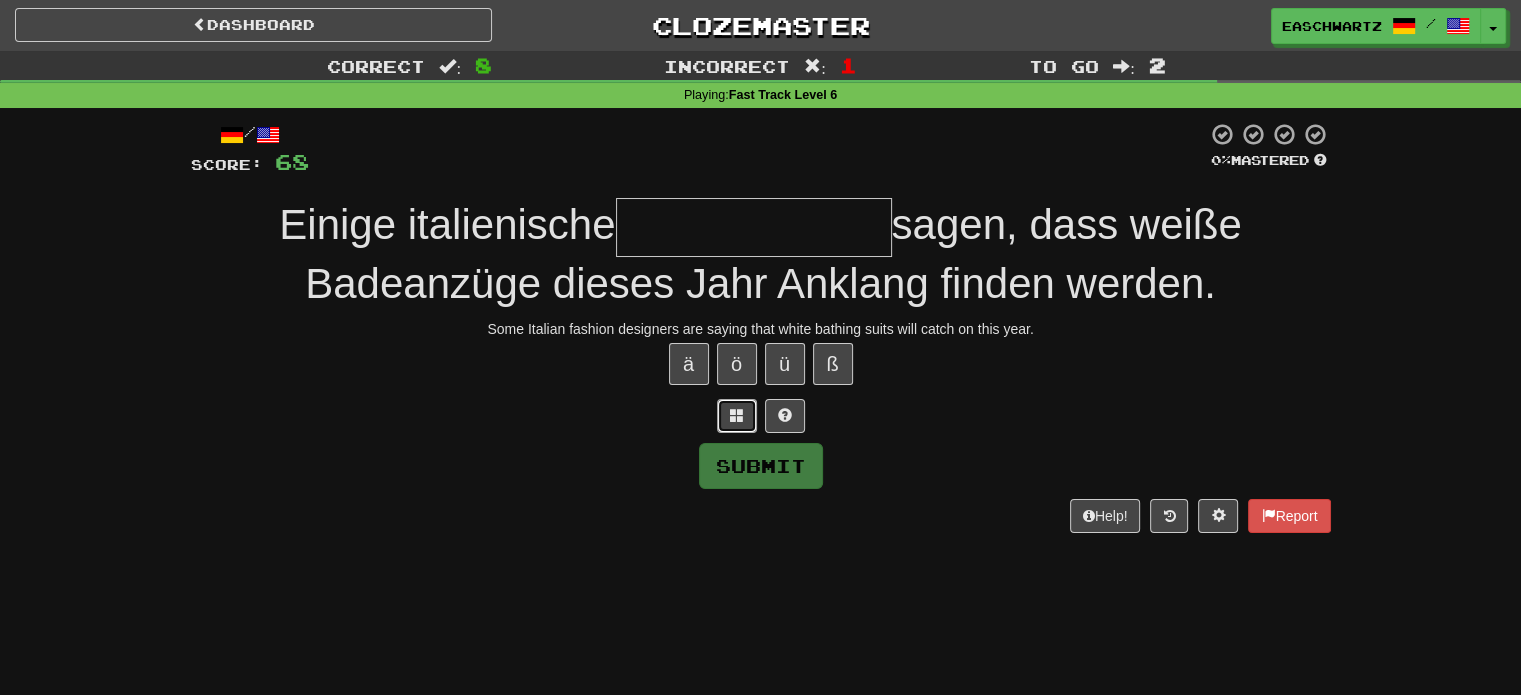 click at bounding box center [737, 416] 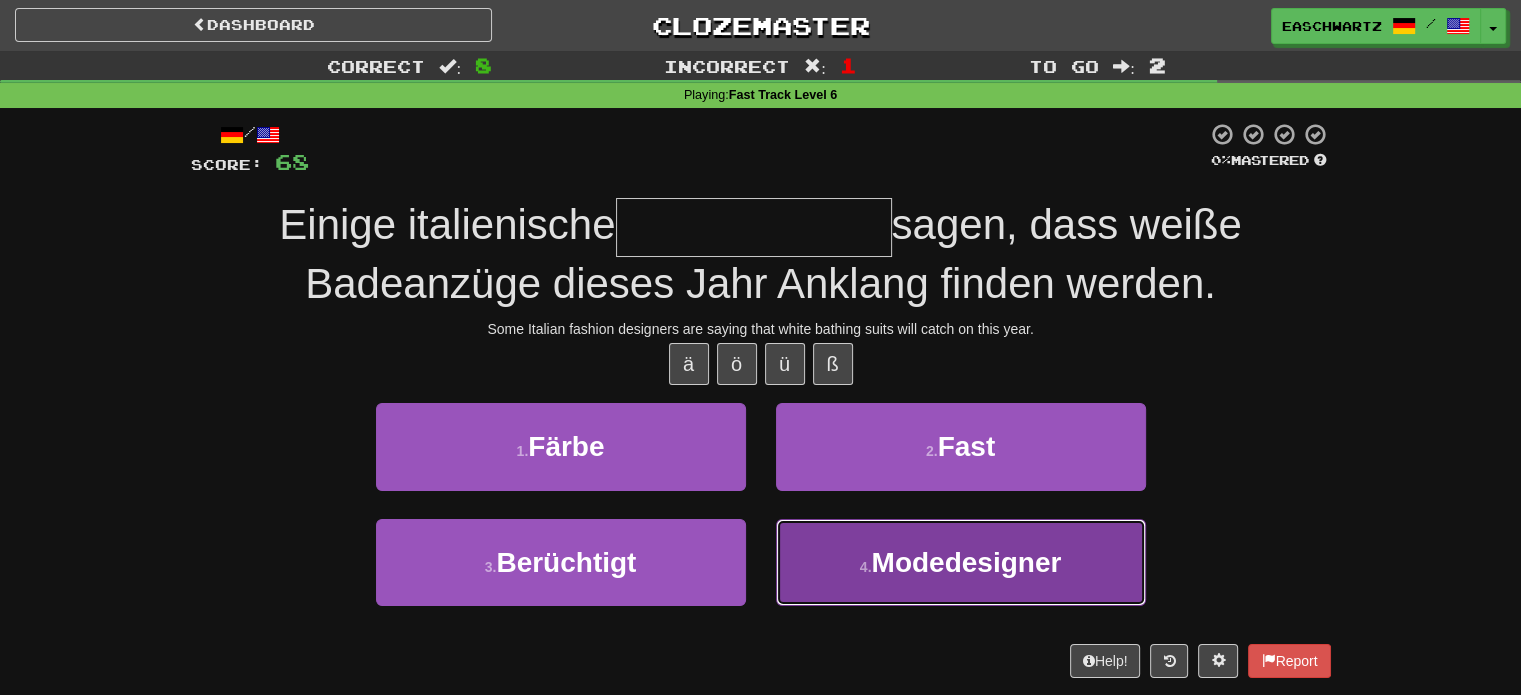 click on "4 .  Modedesigner" at bounding box center (961, 562) 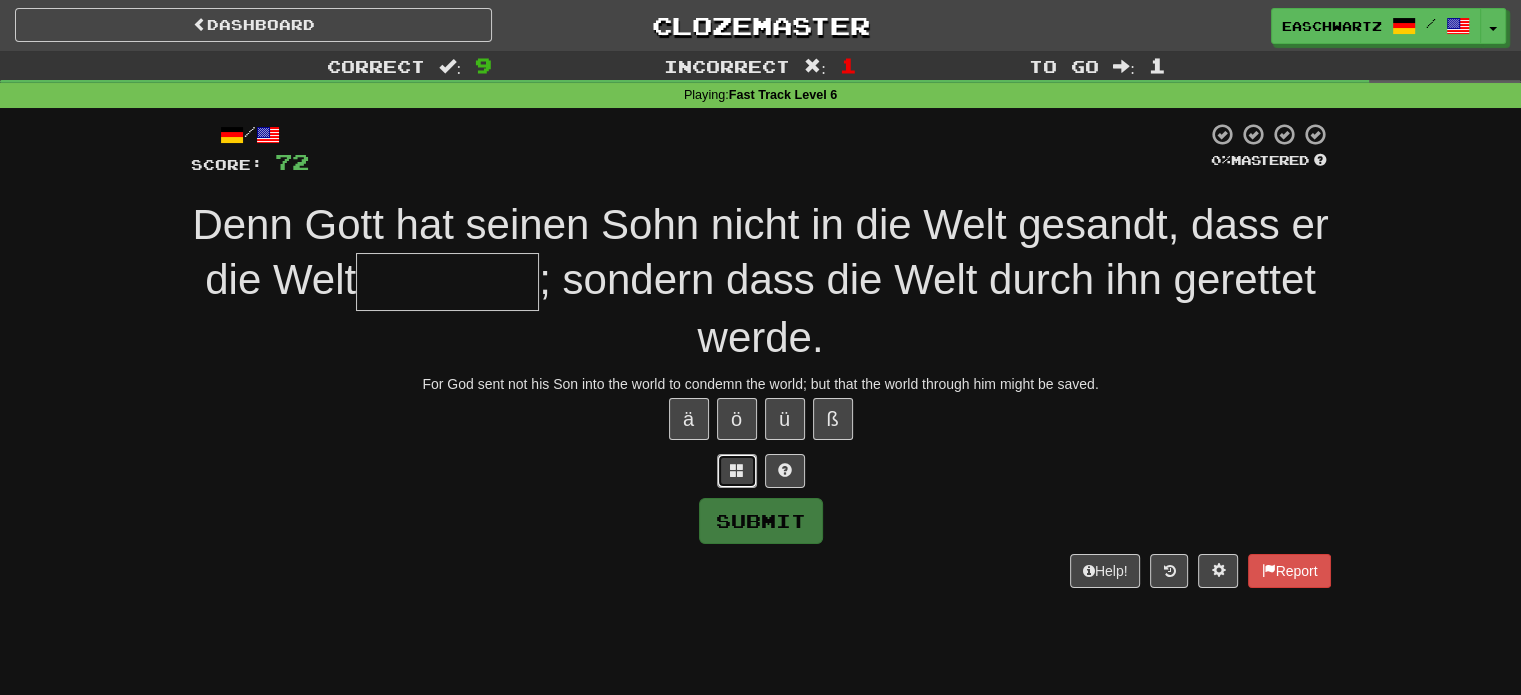 click at bounding box center (737, 471) 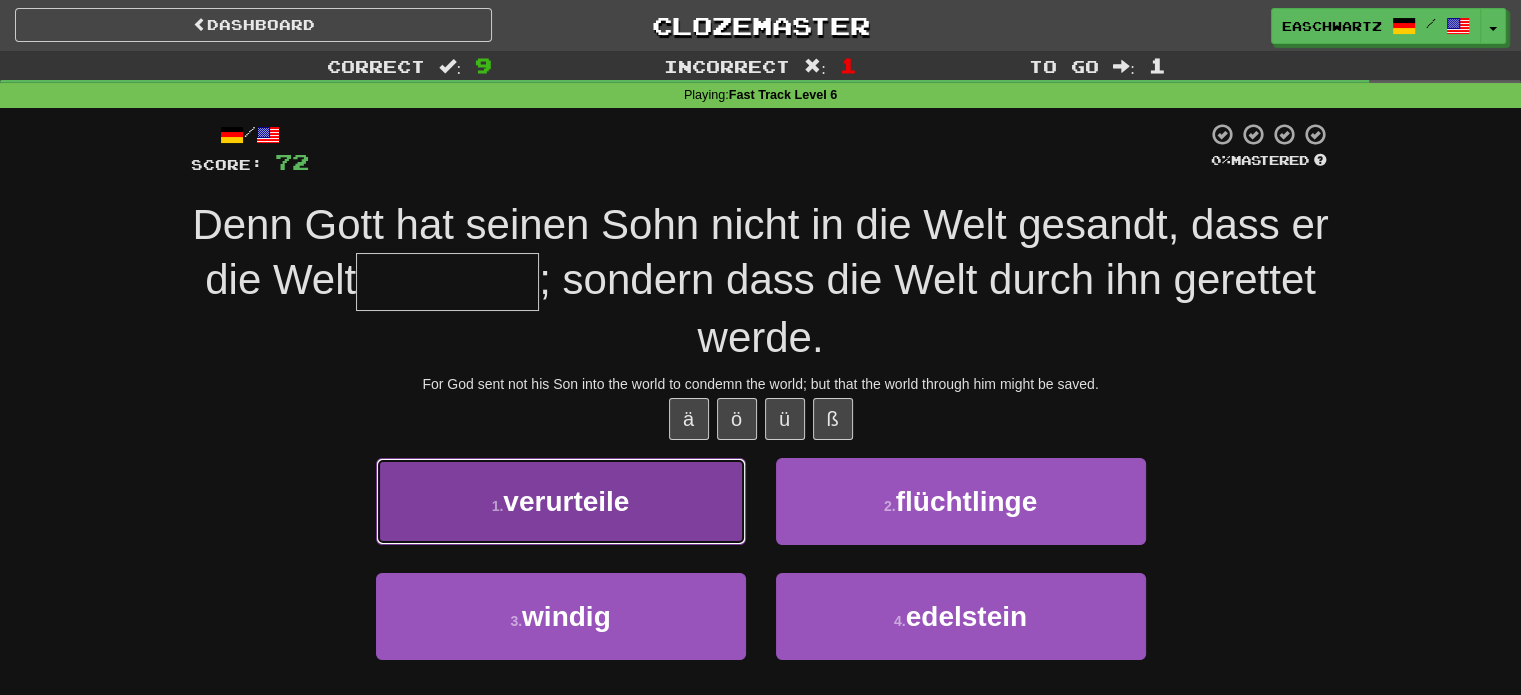 click on "1 .  verurteile" at bounding box center (561, 501) 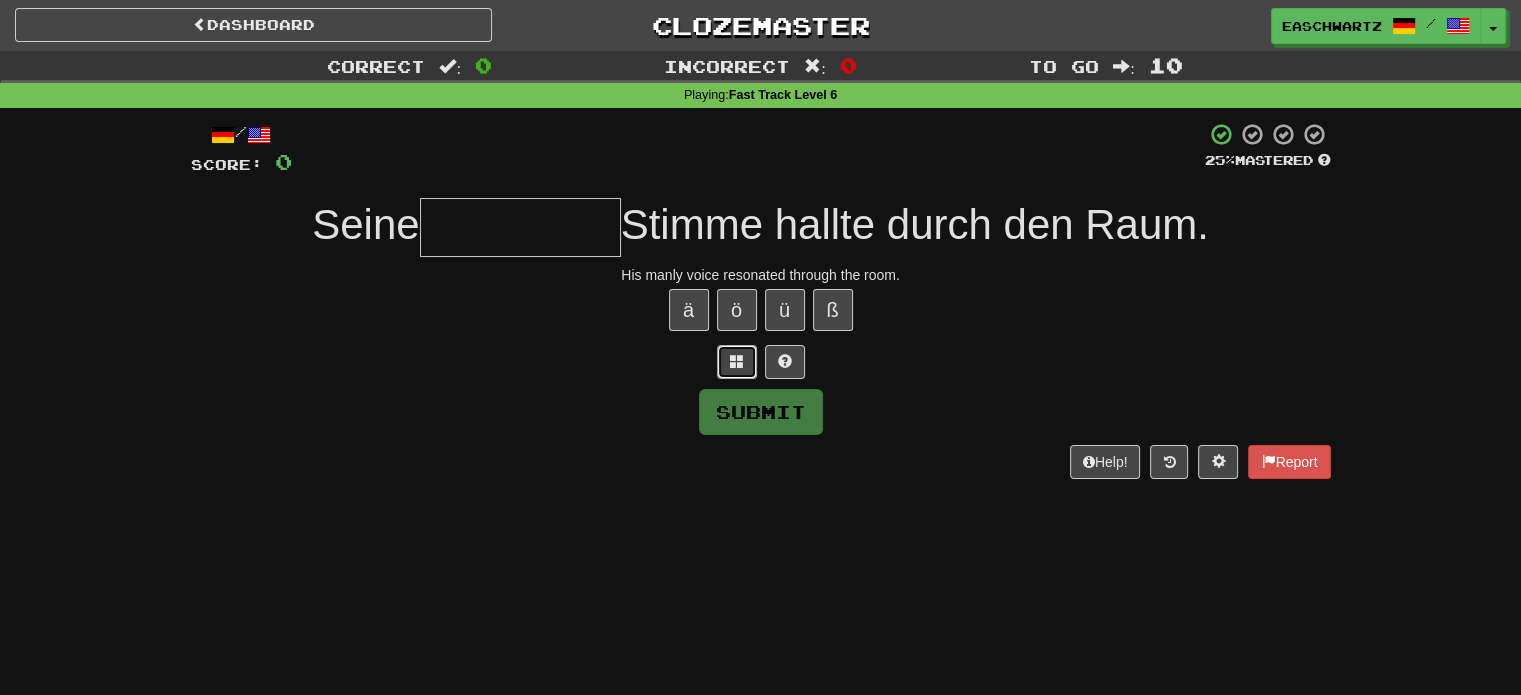 click at bounding box center (737, 361) 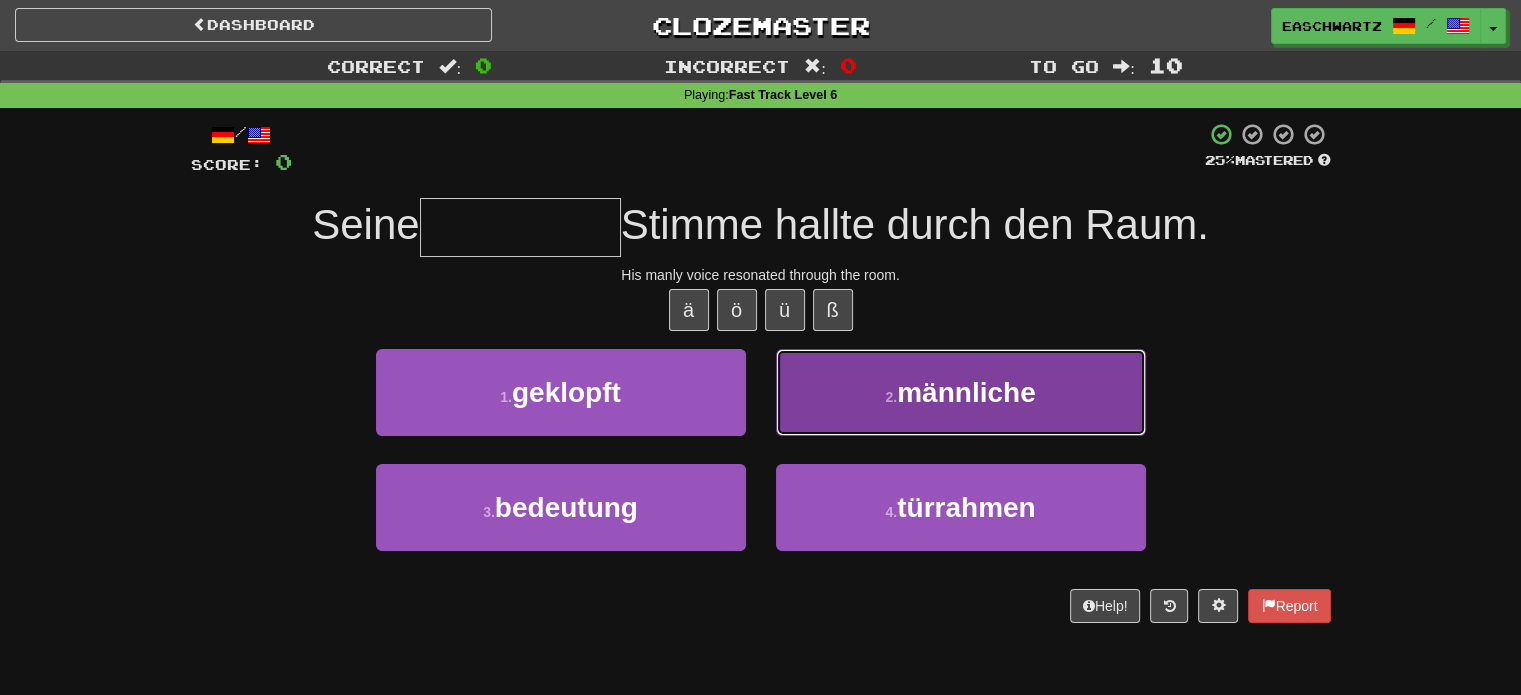 click on "2 .  männliche" at bounding box center [961, 392] 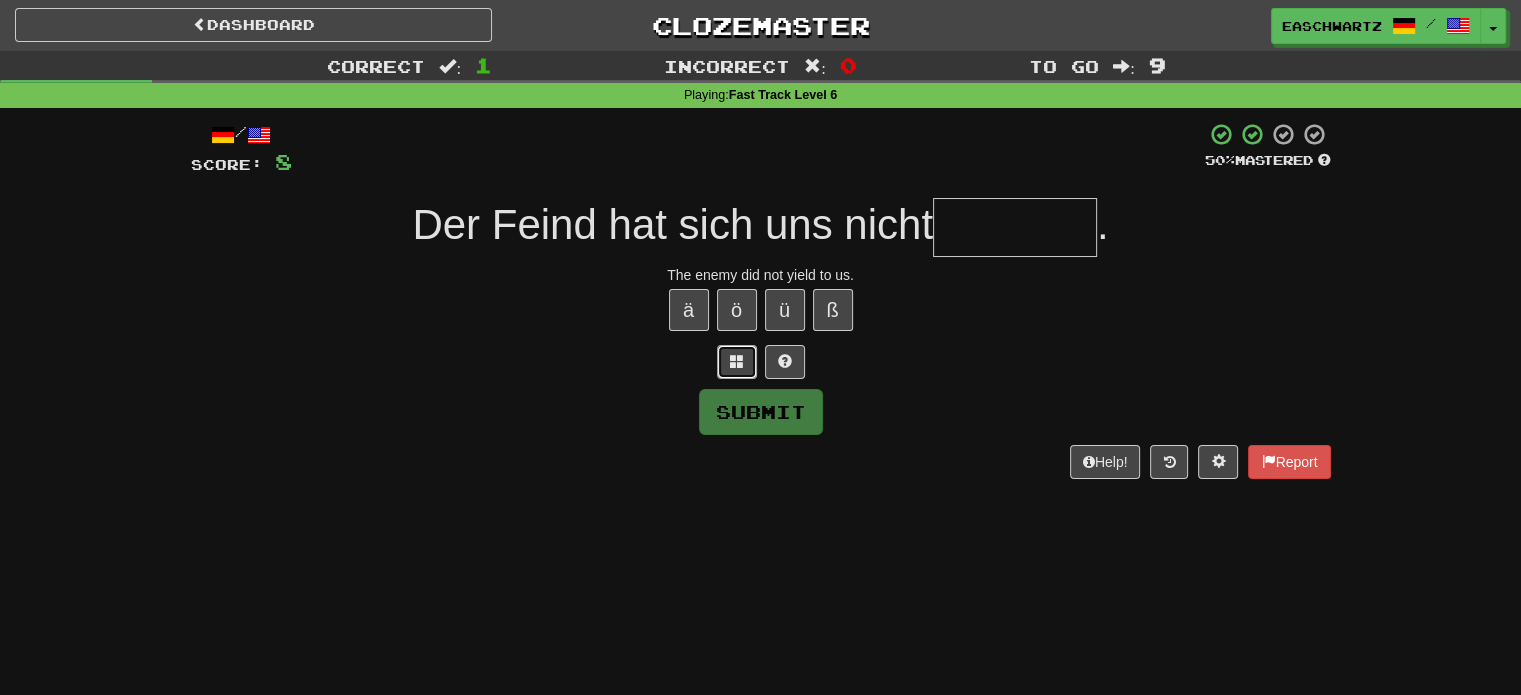click at bounding box center [737, 361] 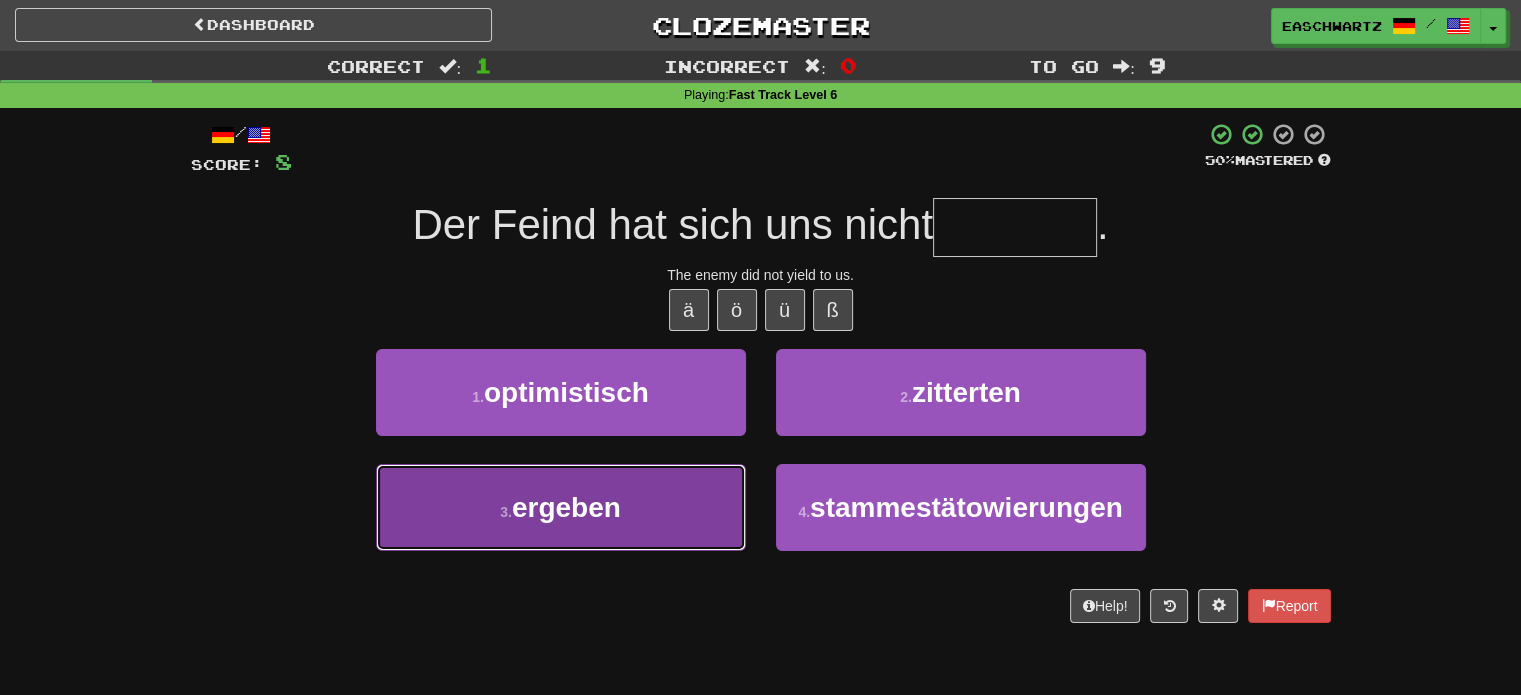 click on "3 .  ergeben" at bounding box center (561, 507) 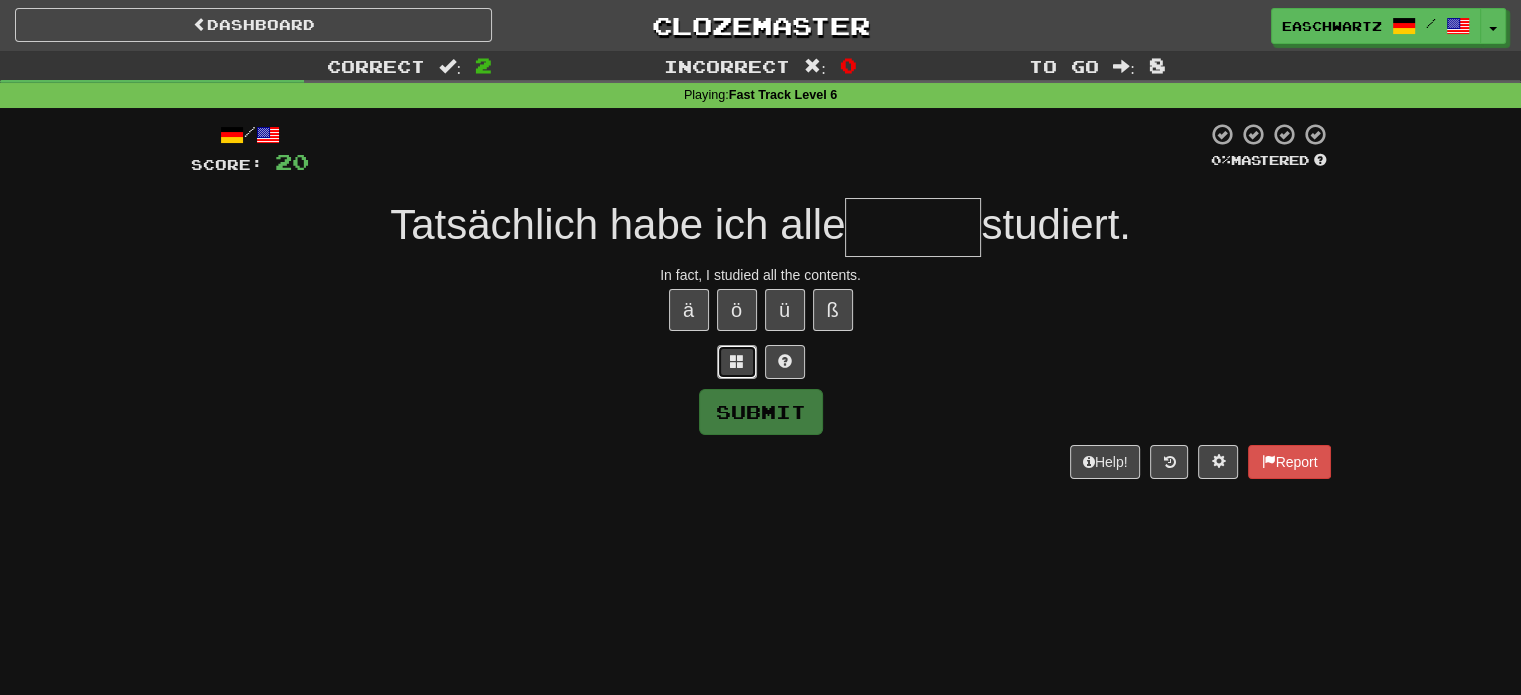 click at bounding box center [737, 362] 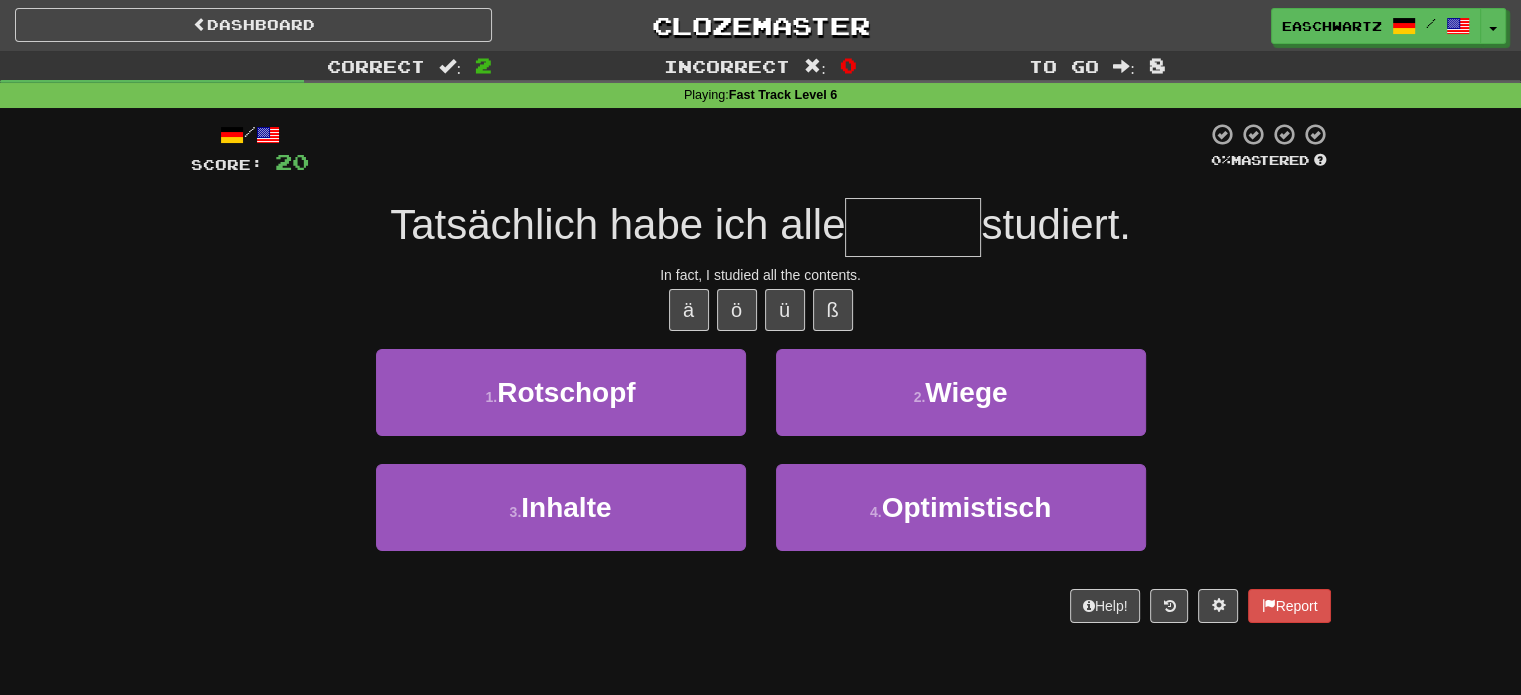 drag, startPoint x: 755, startPoint y: 525, endPoint x: 937, endPoint y: 614, distance: 202.59566 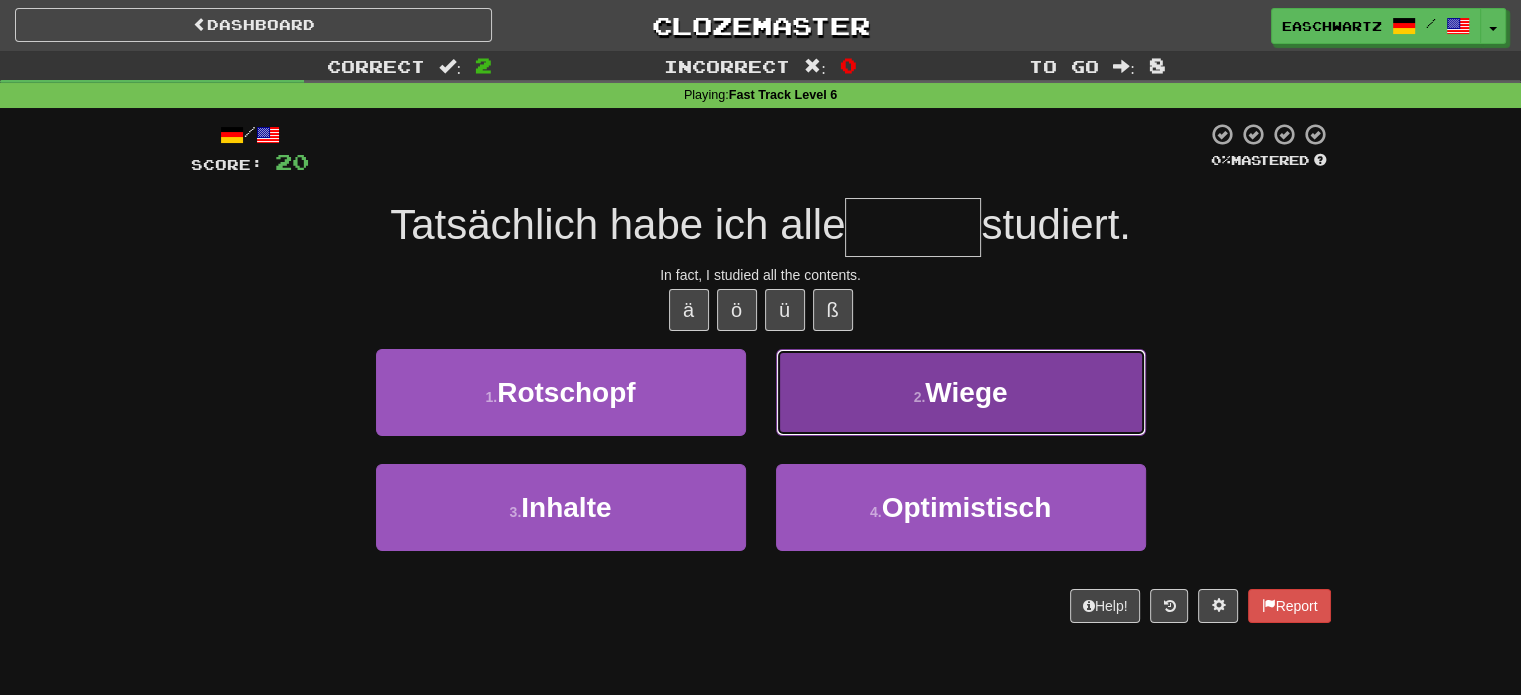 click on "2 .  Wiege" at bounding box center (961, 392) 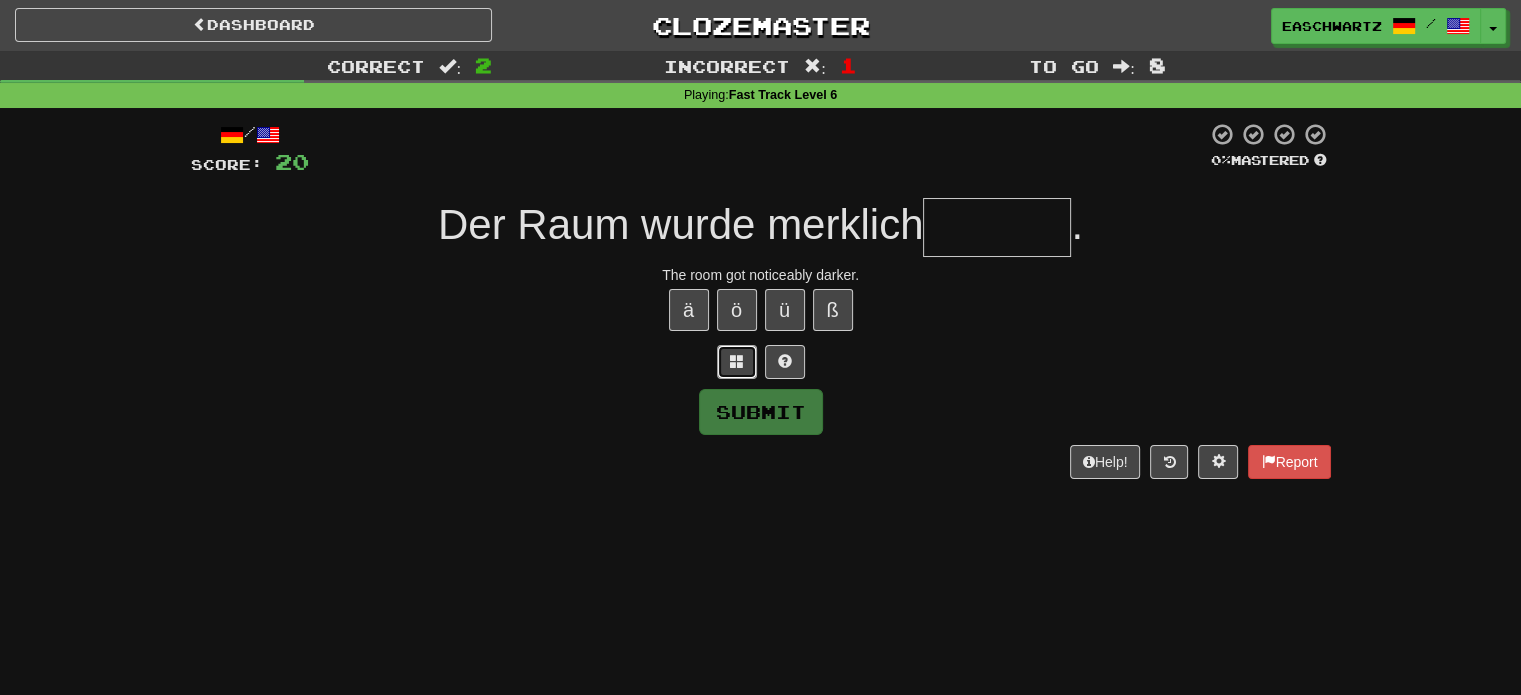 click at bounding box center (737, 361) 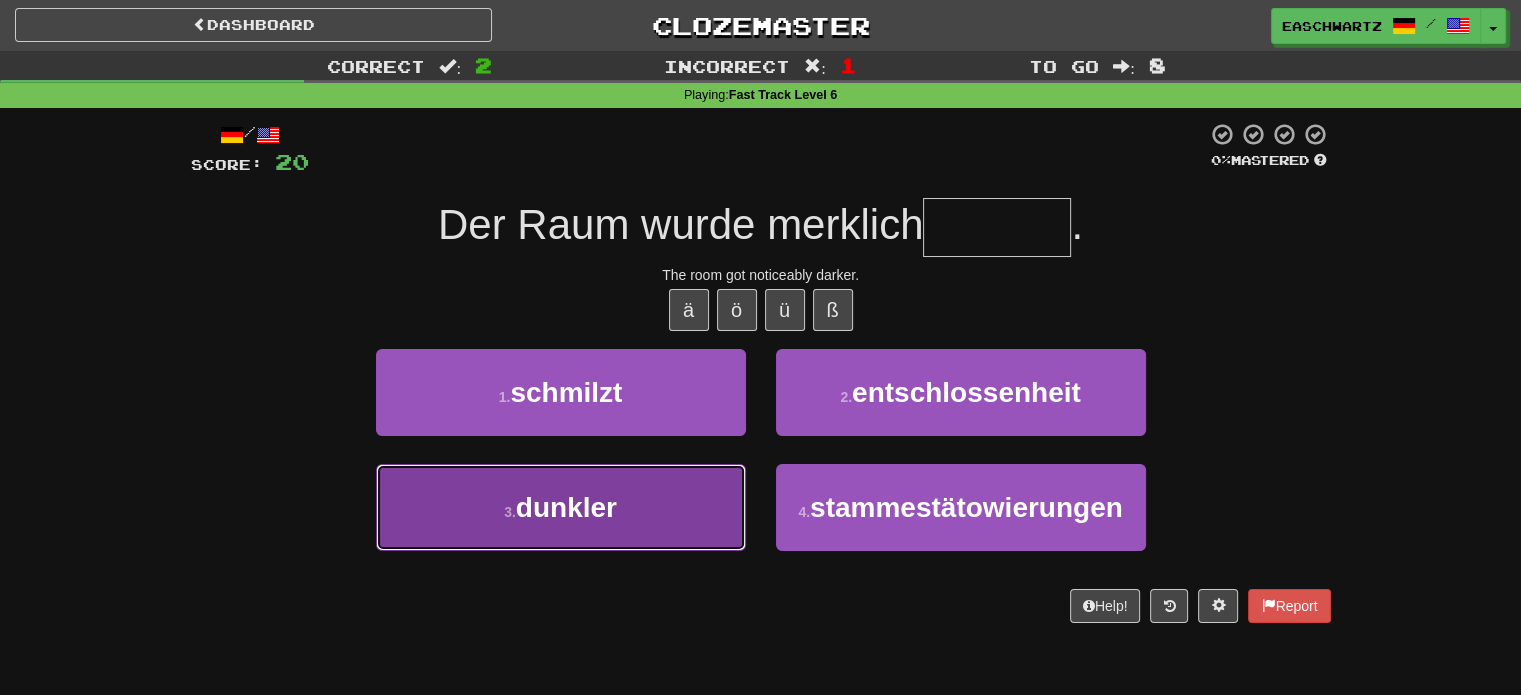click on "3 .  dunkler" at bounding box center [561, 507] 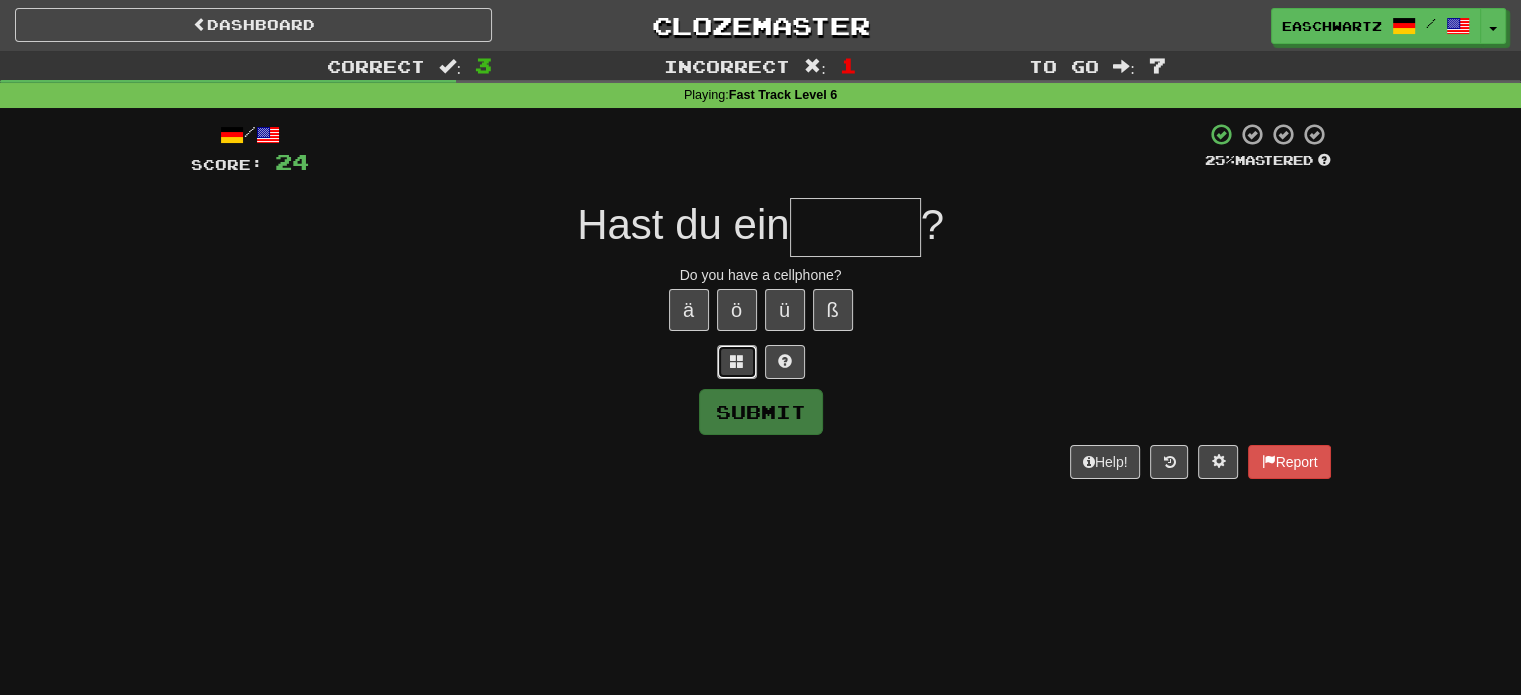 click at bounding box center (737, 361) 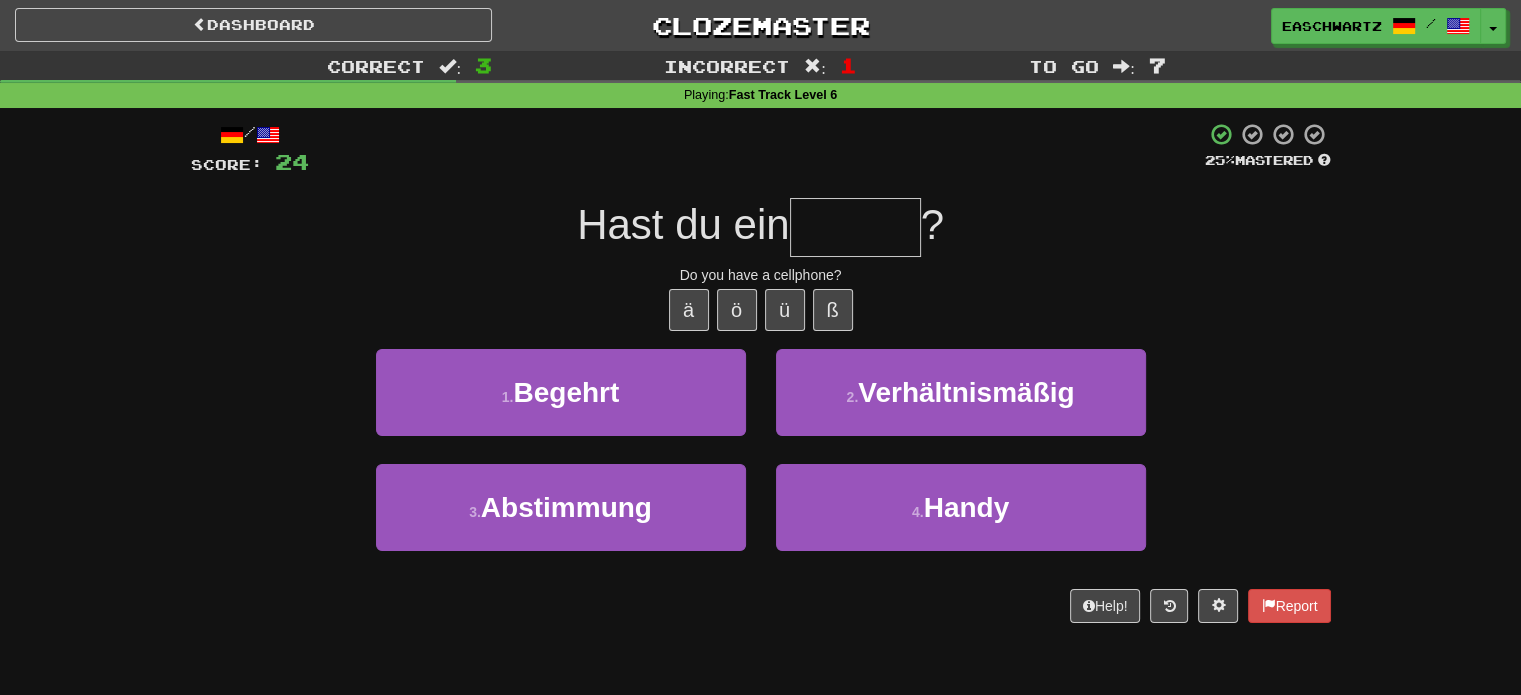 click on "4 .  Handy" at bounding box center [961, 521] 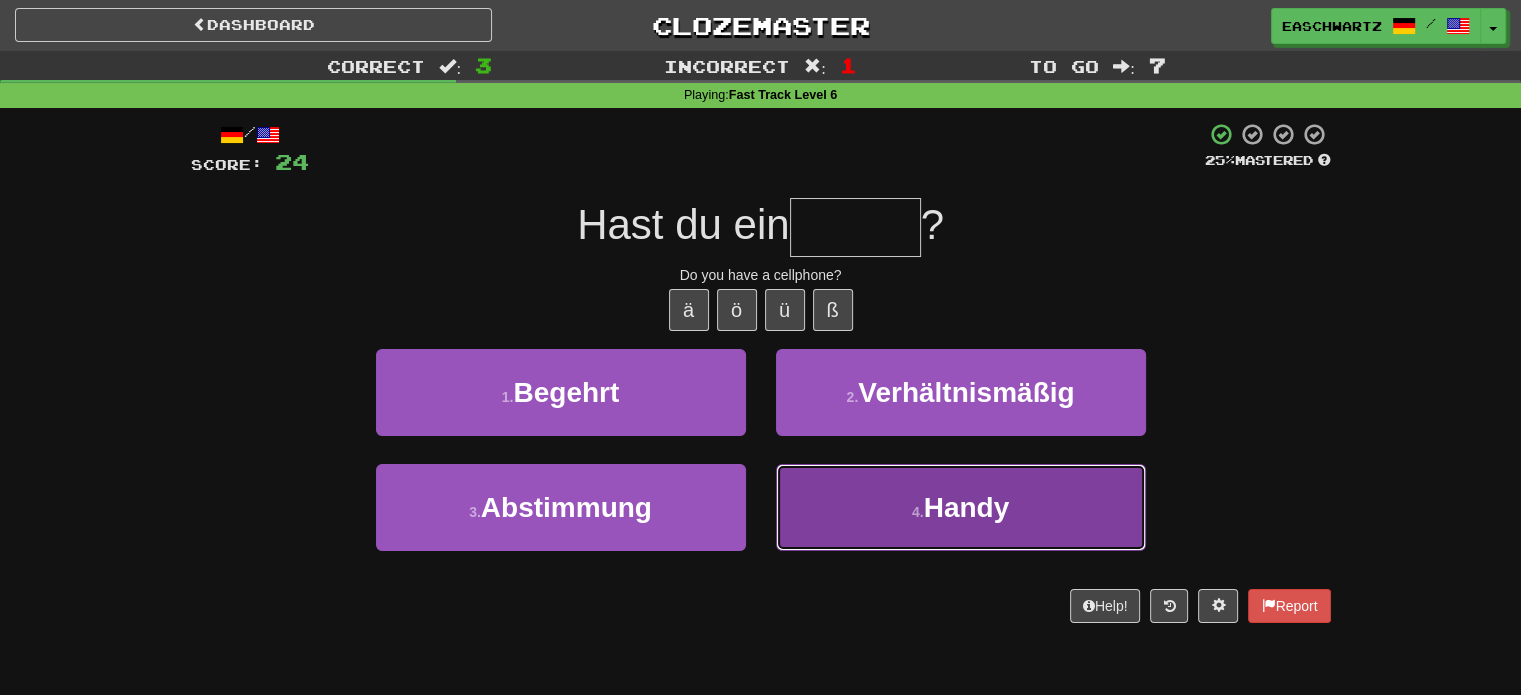 click on "4 .  Handy" at bounding box center (961, 507) 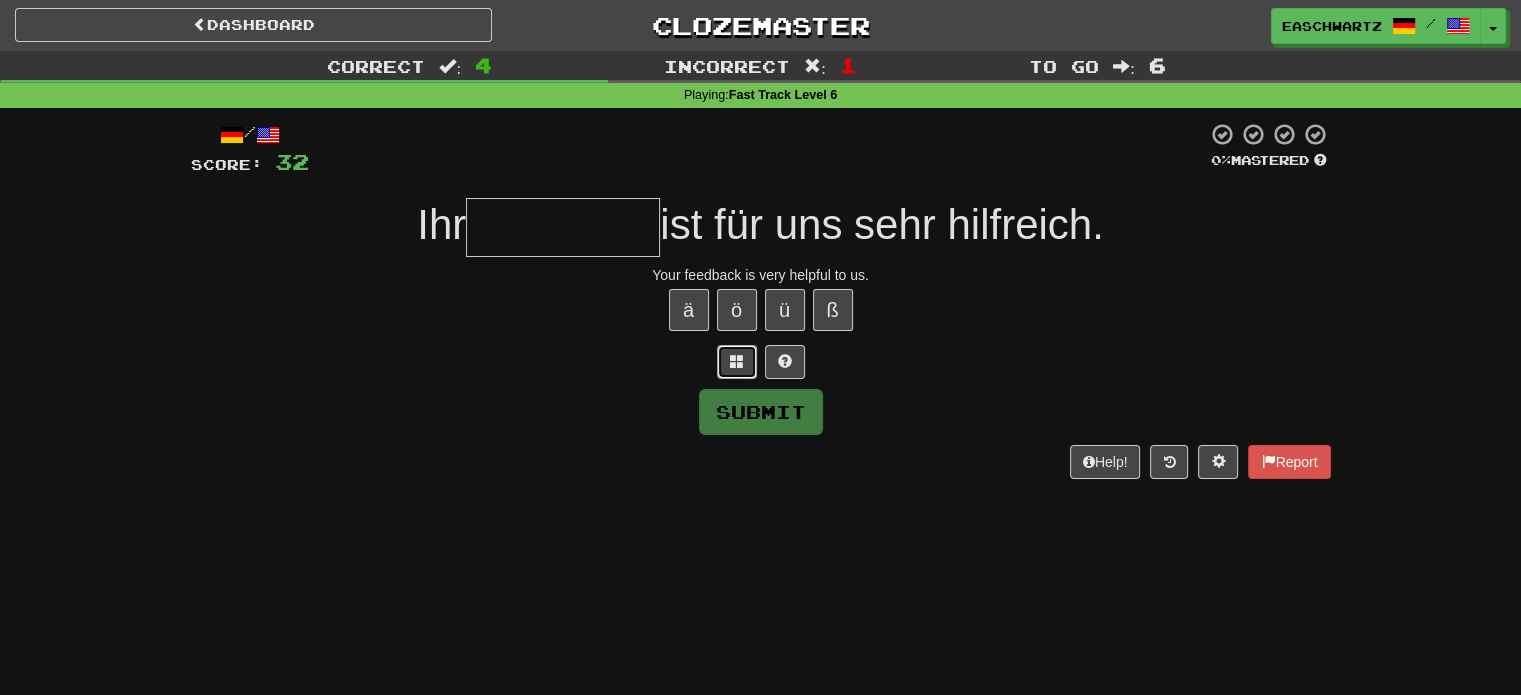 click at bounding box center [737, 362] 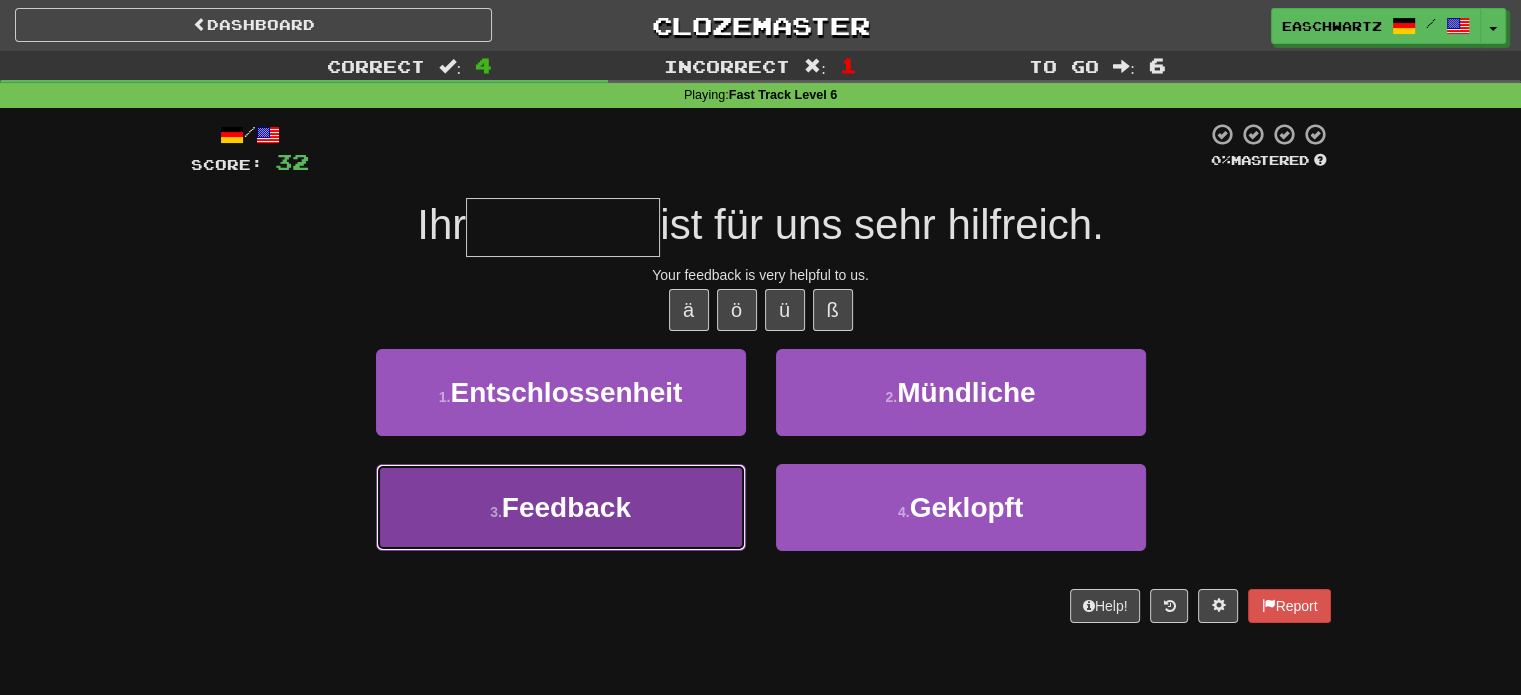 click on "3 .  Feedback" at bounding box center (561, 507) 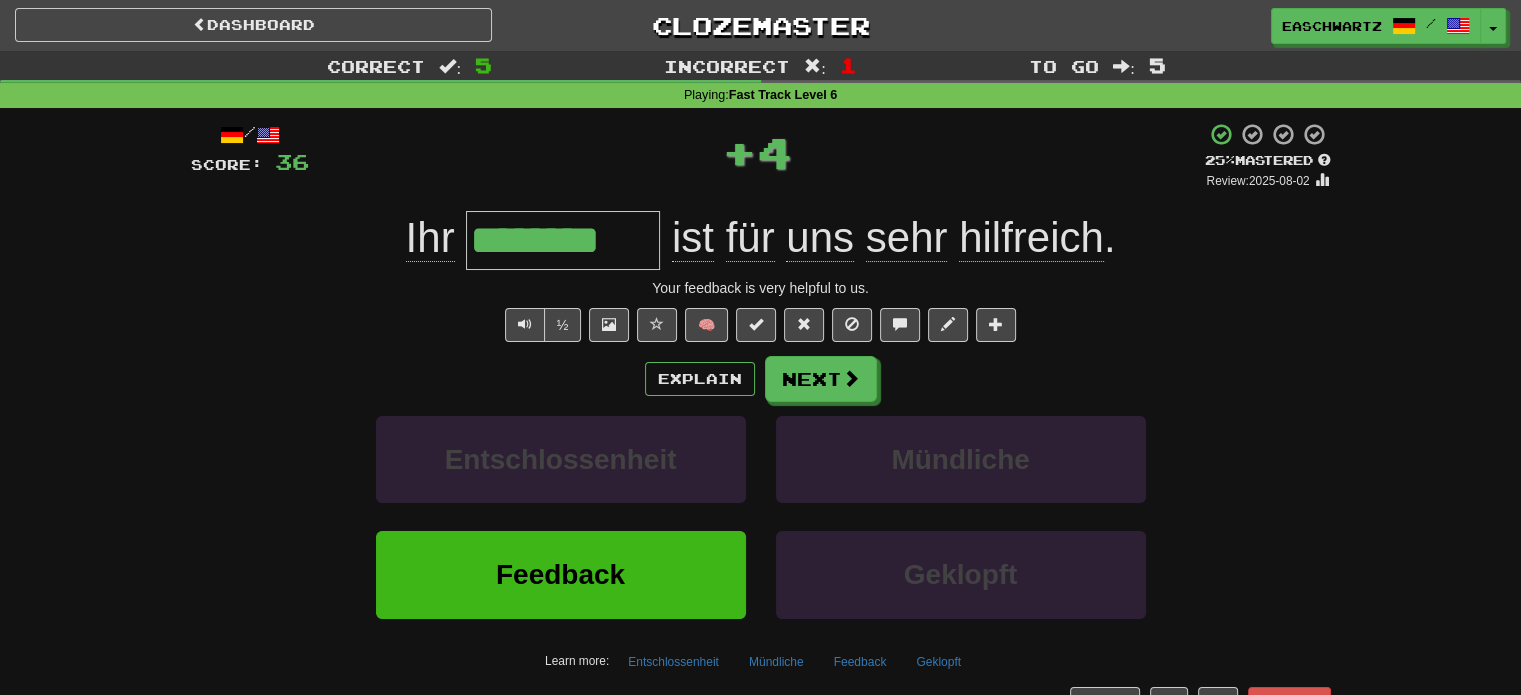 type 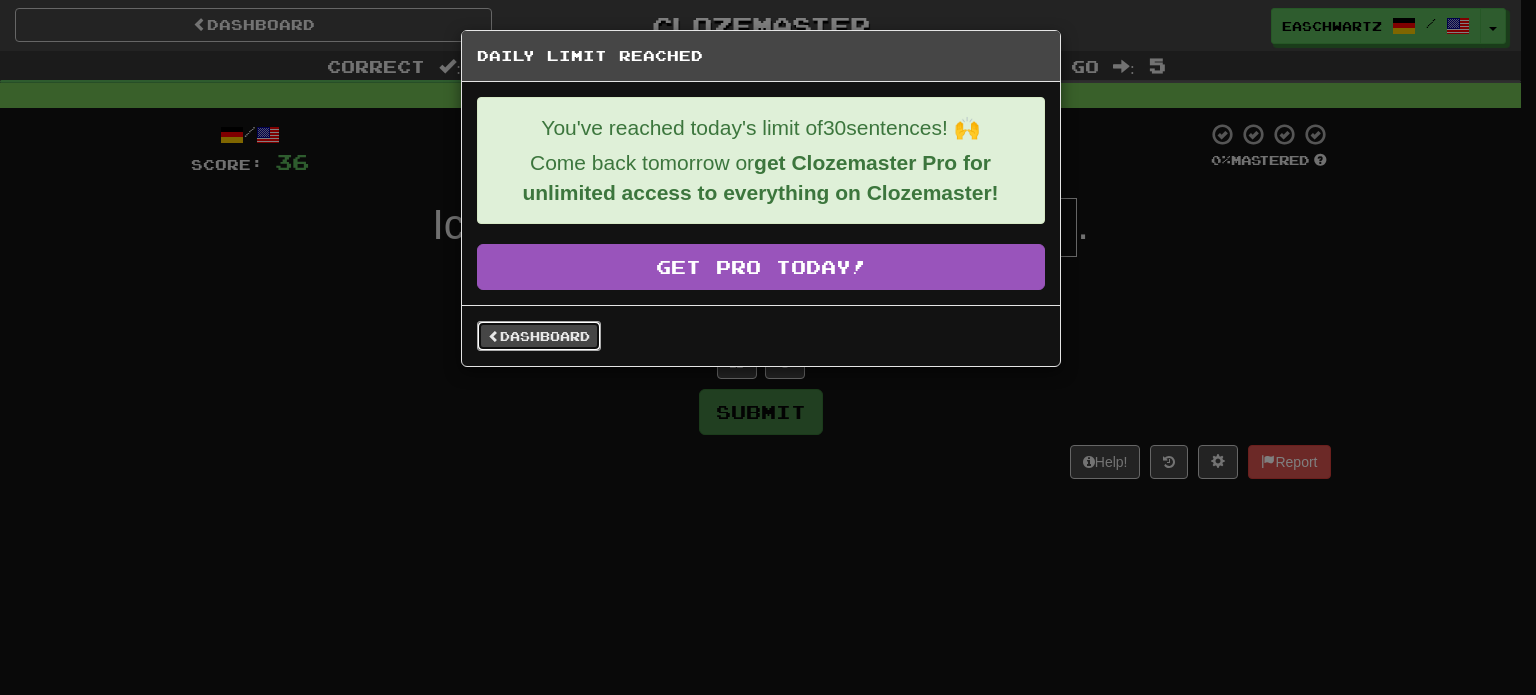 click on "Dashboard" at bounding box center (539, 336) 